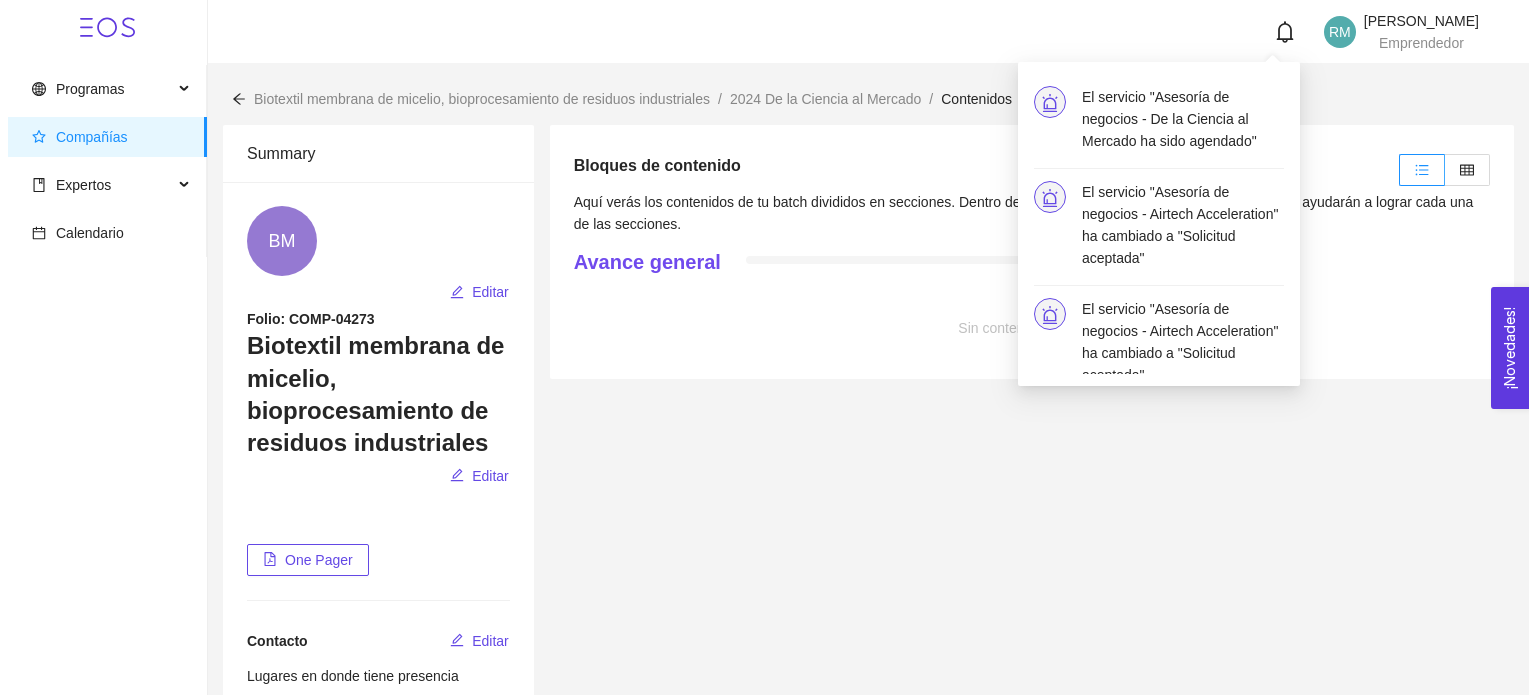scroll, scrollTop: 0, scrollLeft: 0, axis: both 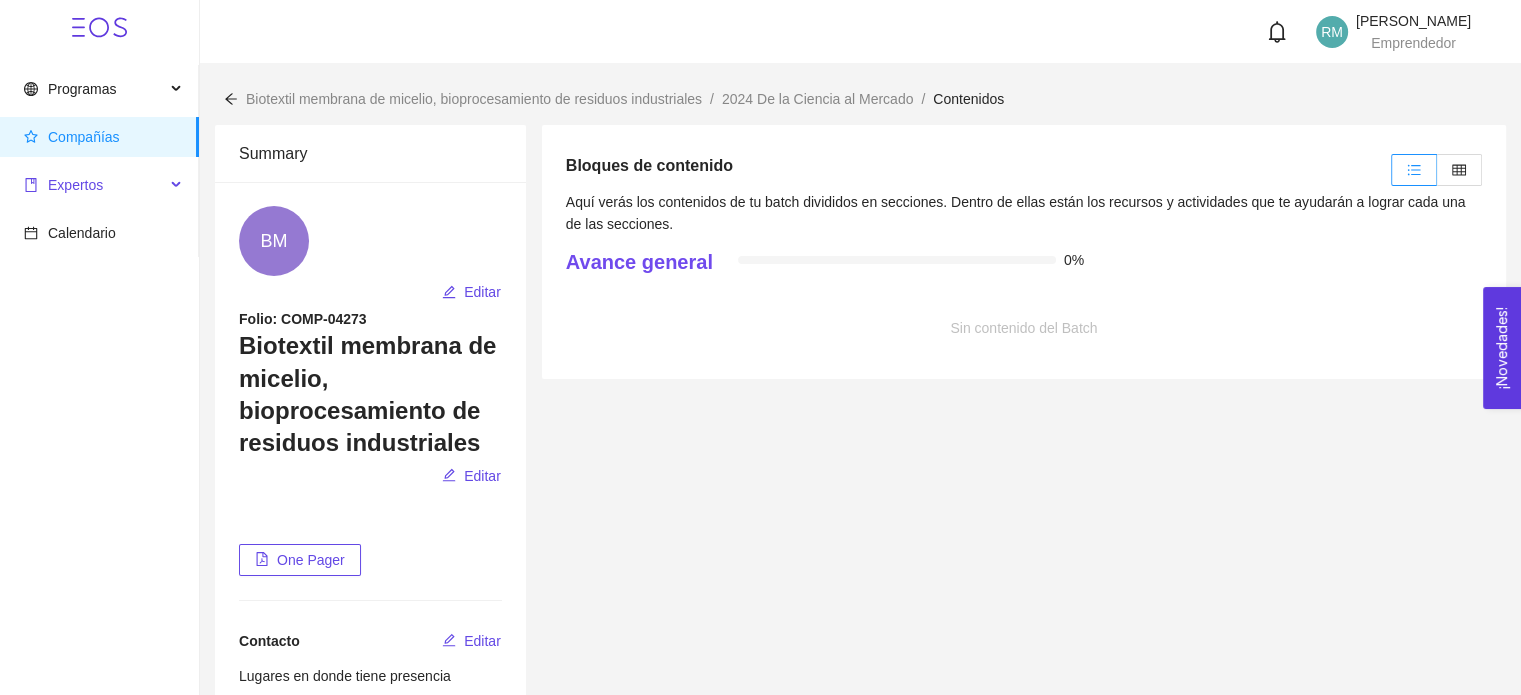 click on "Expertos" at bounding box center (94, 185) 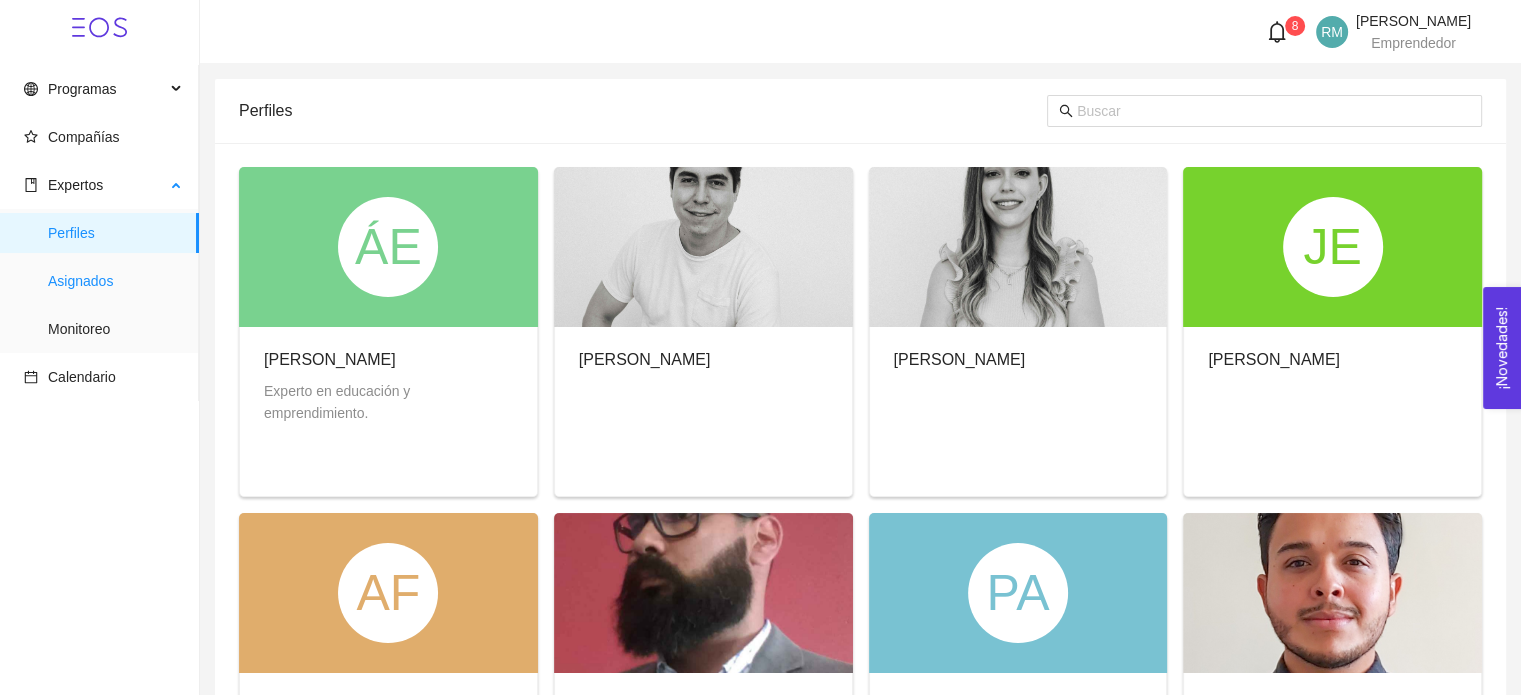 click on "Asignados" at bounding box center (115, 281) 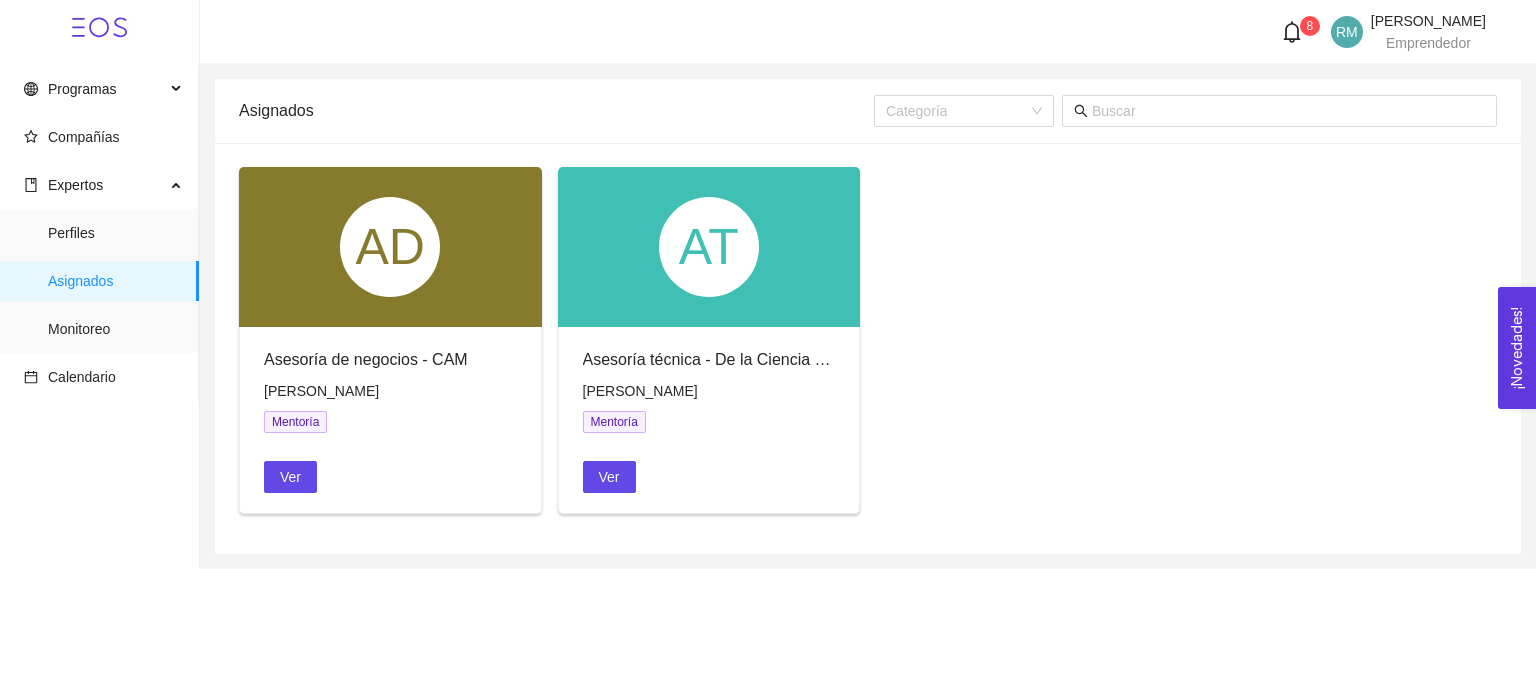 click on "AD" at bounding box center (390, 247) 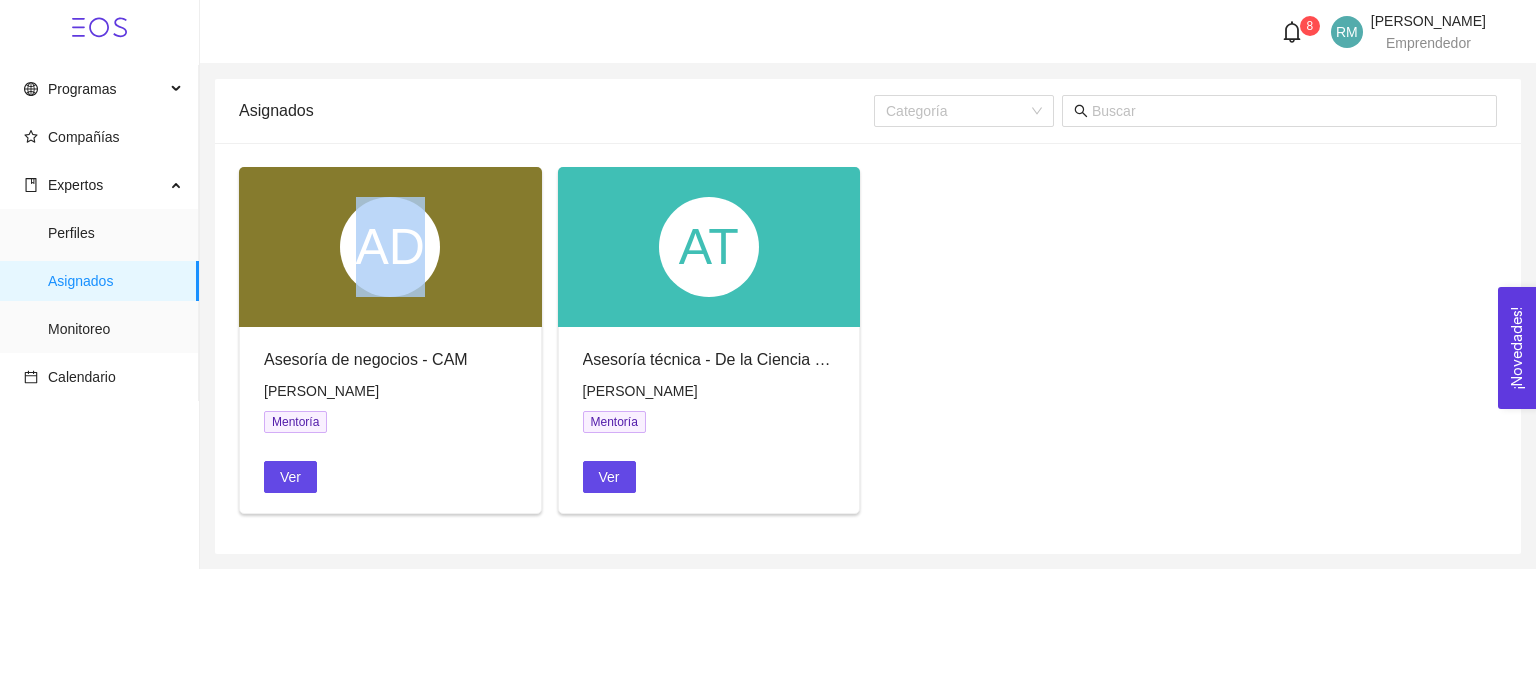 click on "AD" at bounding box center (390, 247) 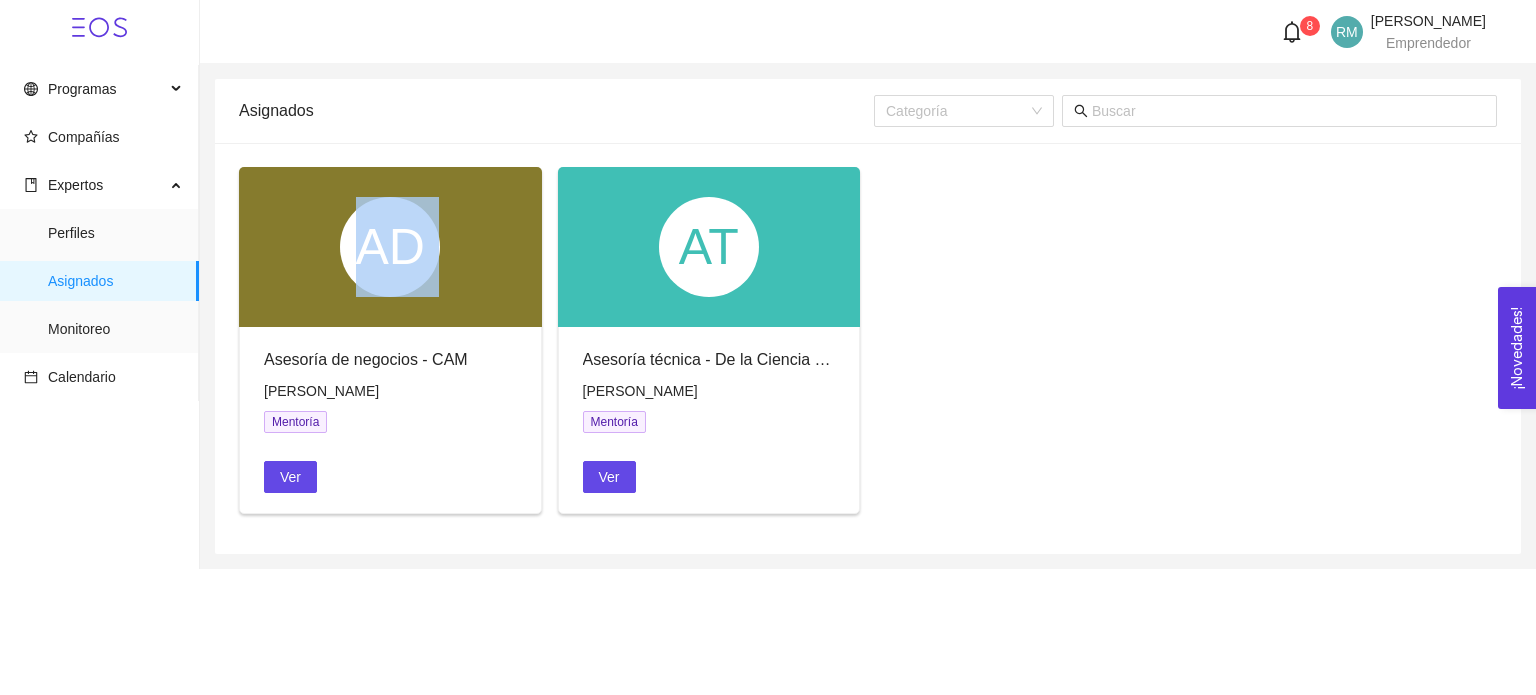 click on "AD" at bounding box center (390, 247) 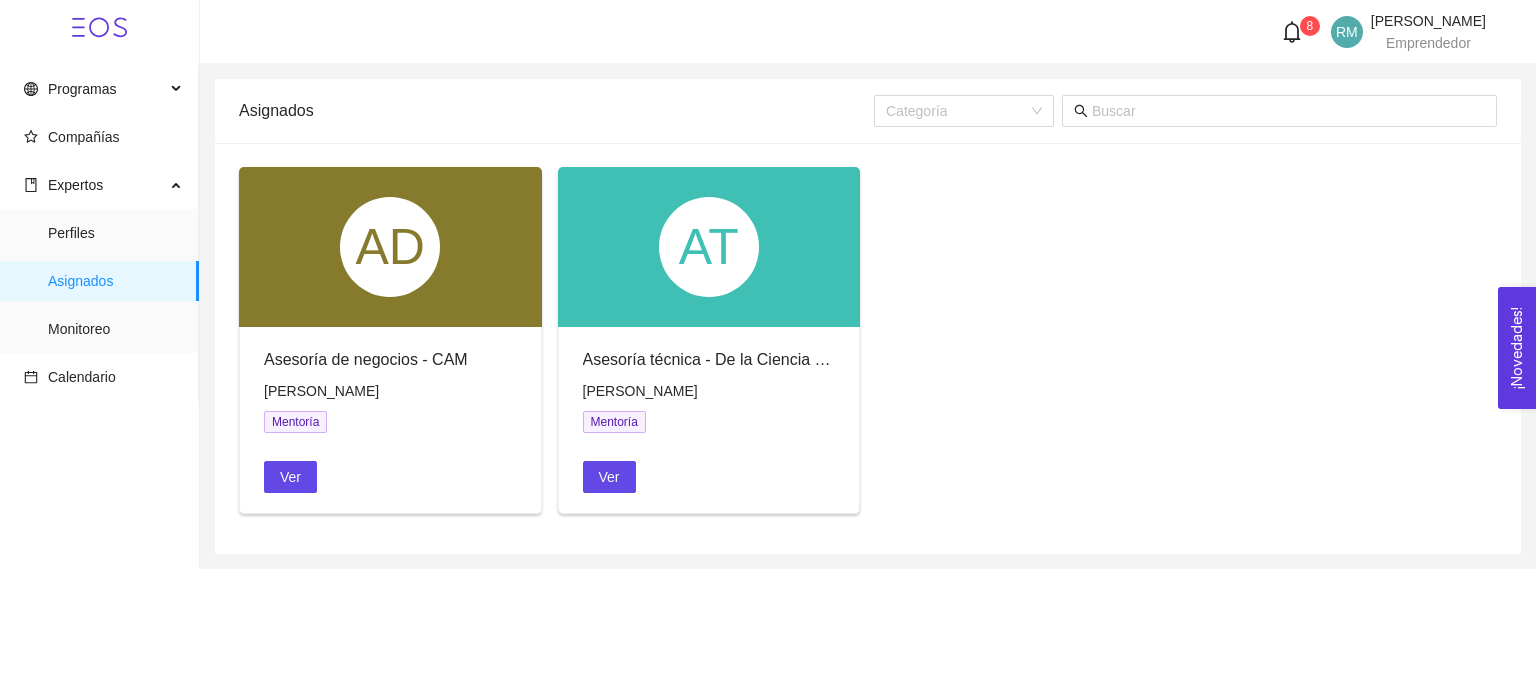 click on "Mentoría" at bounding box center (295, 422) 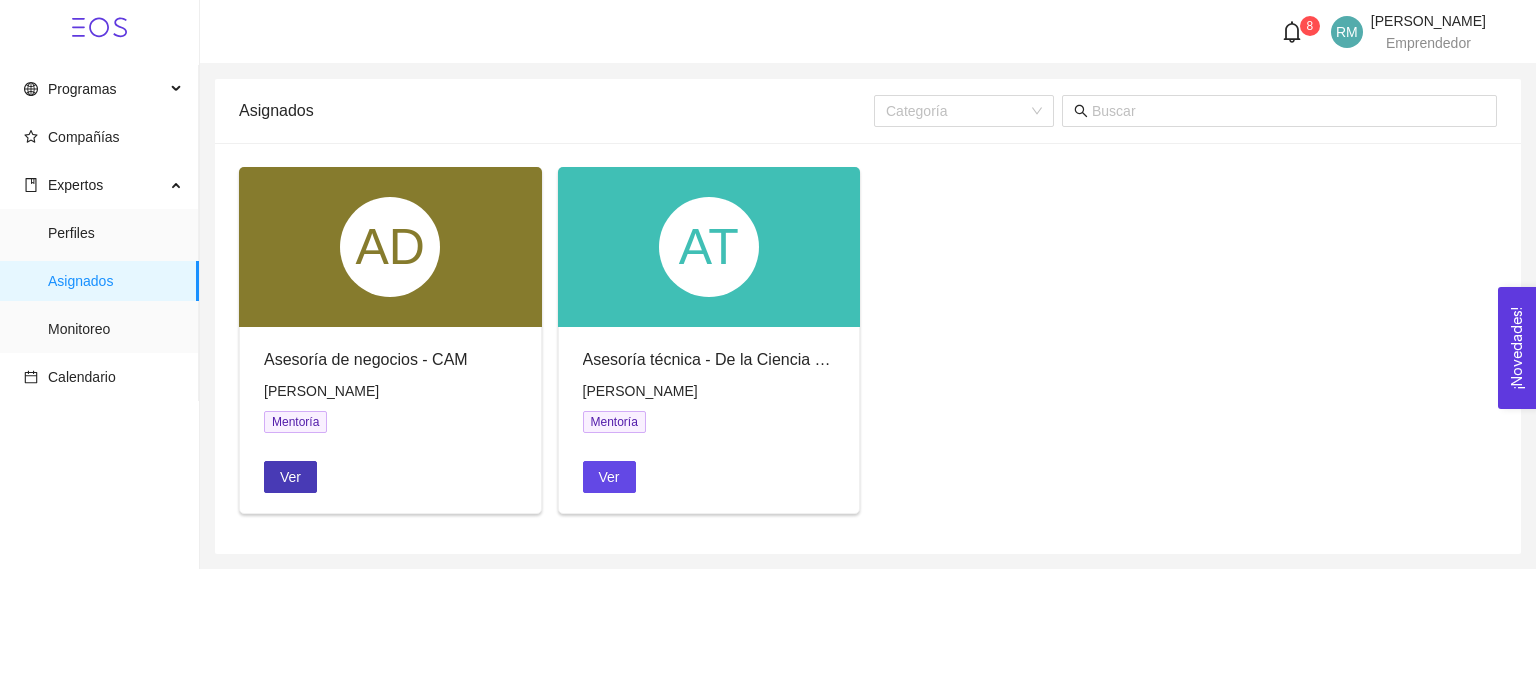 click on "Ver" at bounding box center [290, 477] 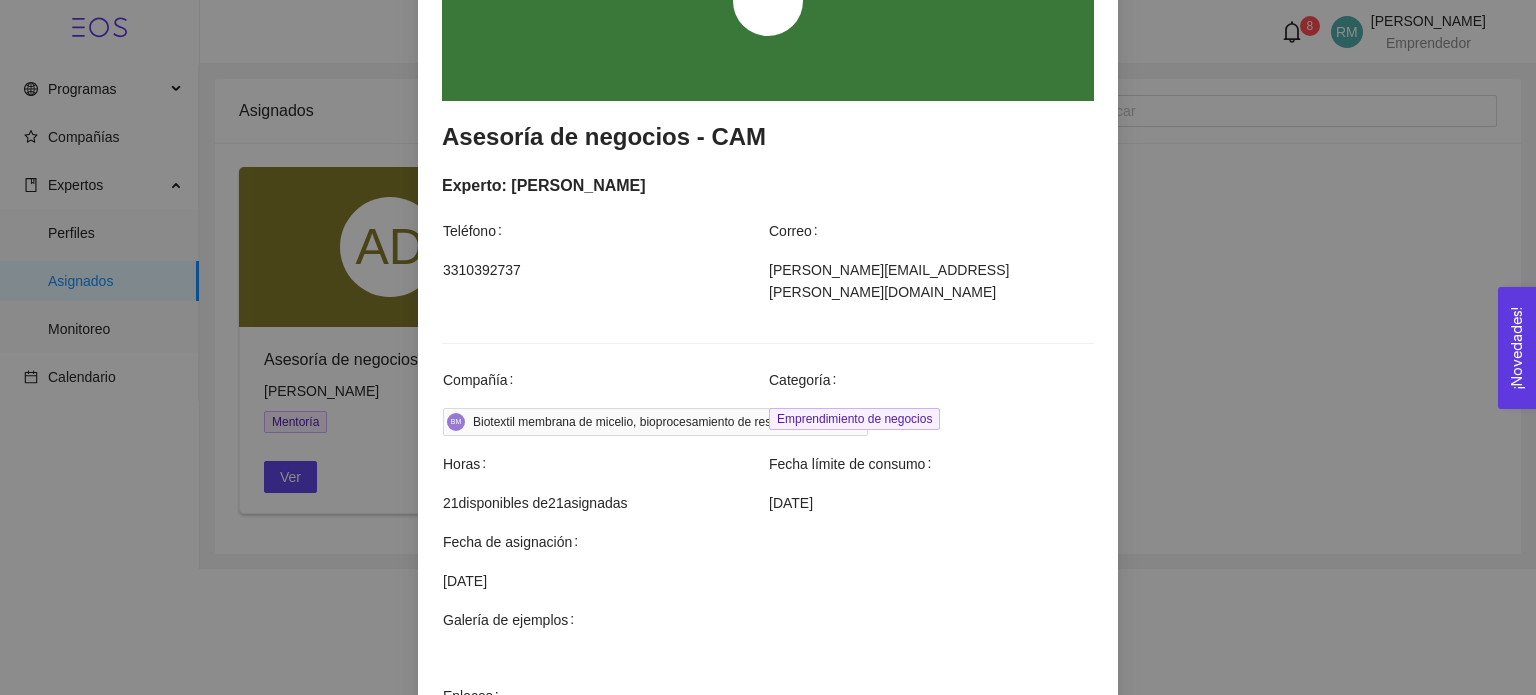 scroll, scrollTop: 414, scrollLeft: 0, axis: vertical 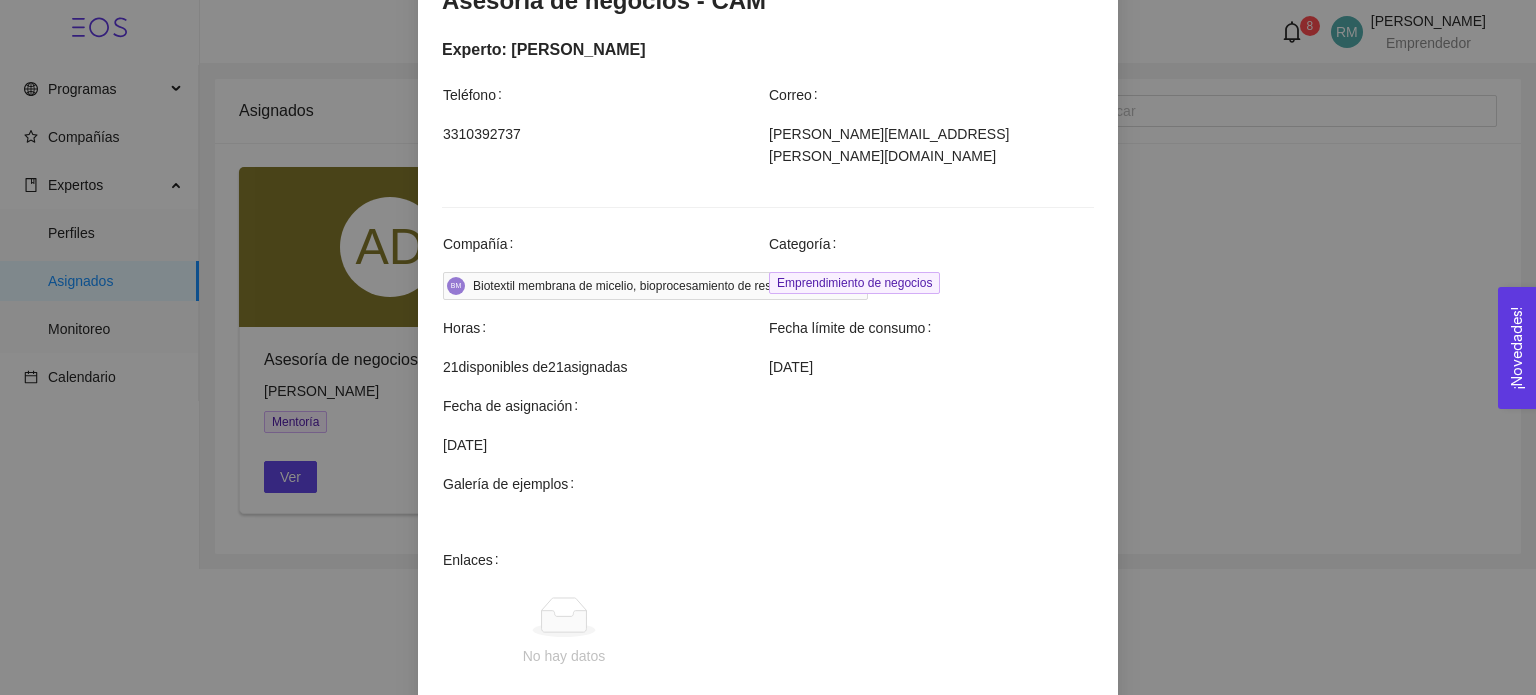 click on "Biotextil membrana de micelio, bioprocesamiento de residuos industriales" at bounding box center (668, 286) 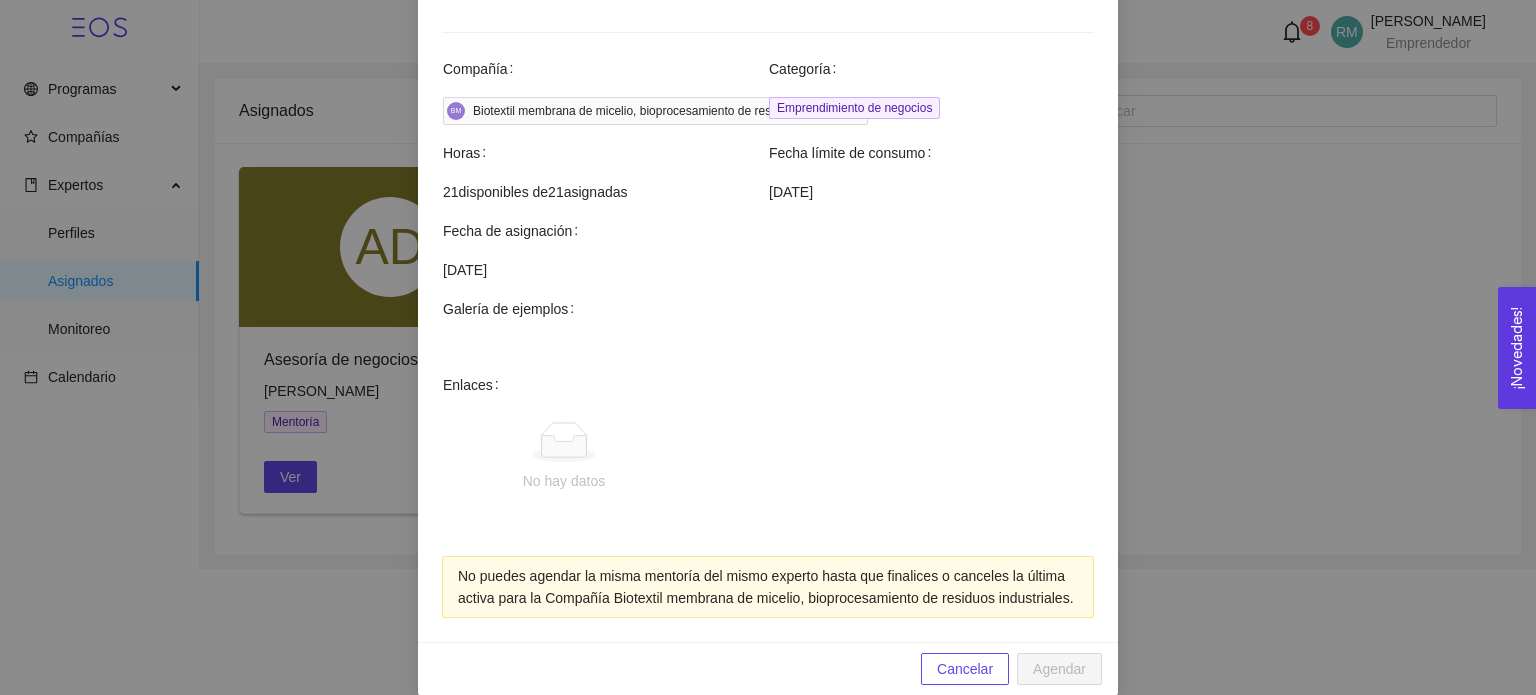 click on "No puedes agendar la misma mentoría del mismo experto
hasta que finalices o canceles la última activa para la Compañía
Biotextil membrana de micelio, bioprocesamiento de residuos industriales." at bounding box center [768, 587] 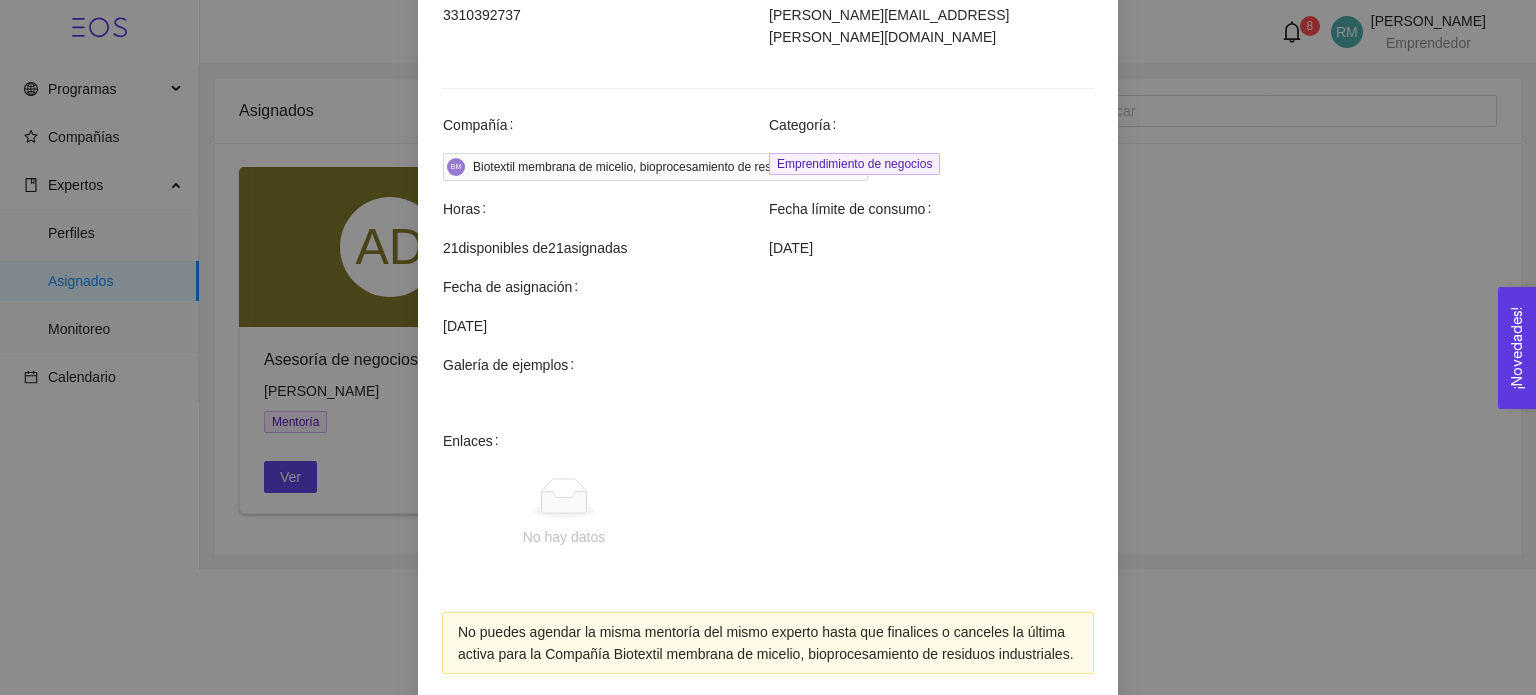 click on "BM Biotextil membrana de micelio, bioprocesamiento de residuos industriales" at bounding box center [655, 167] 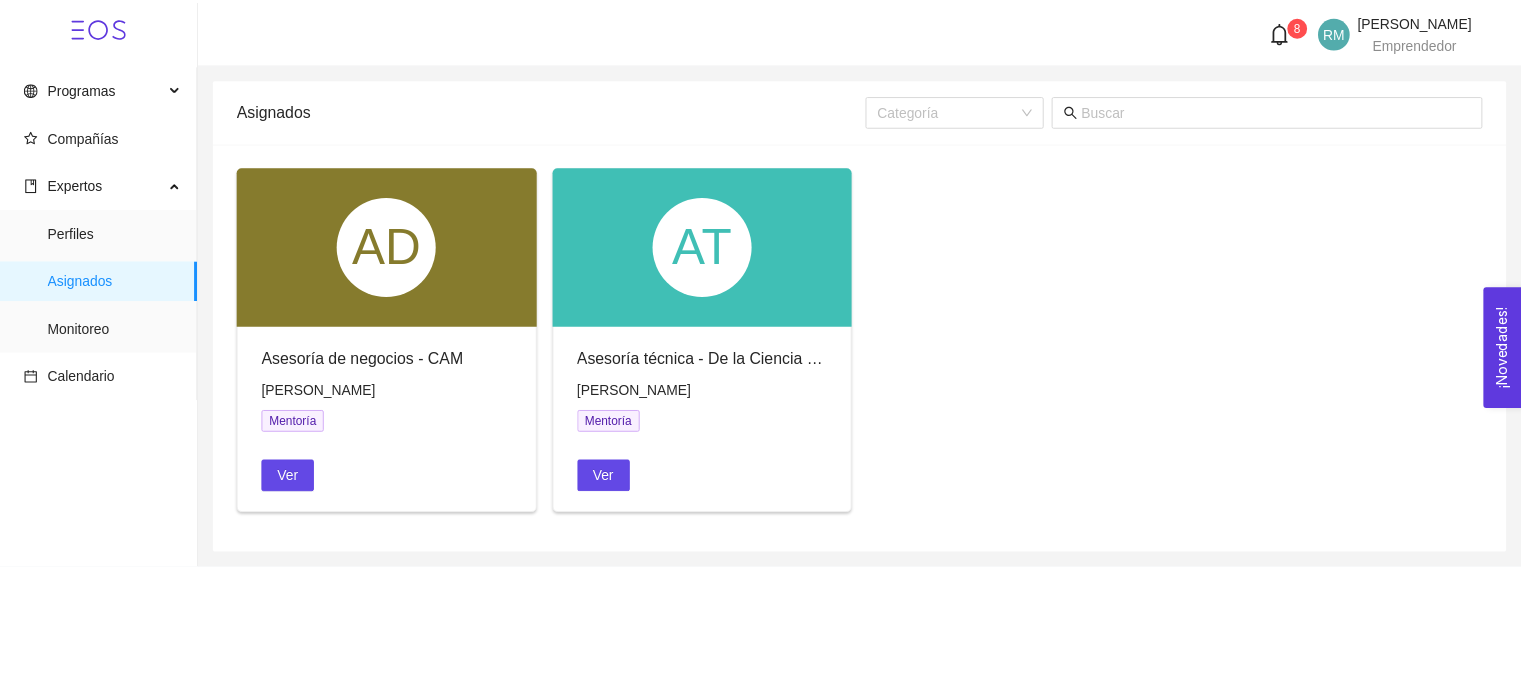 scroll, scrollTop: 489, scrollLeft: 0, axis: vertical 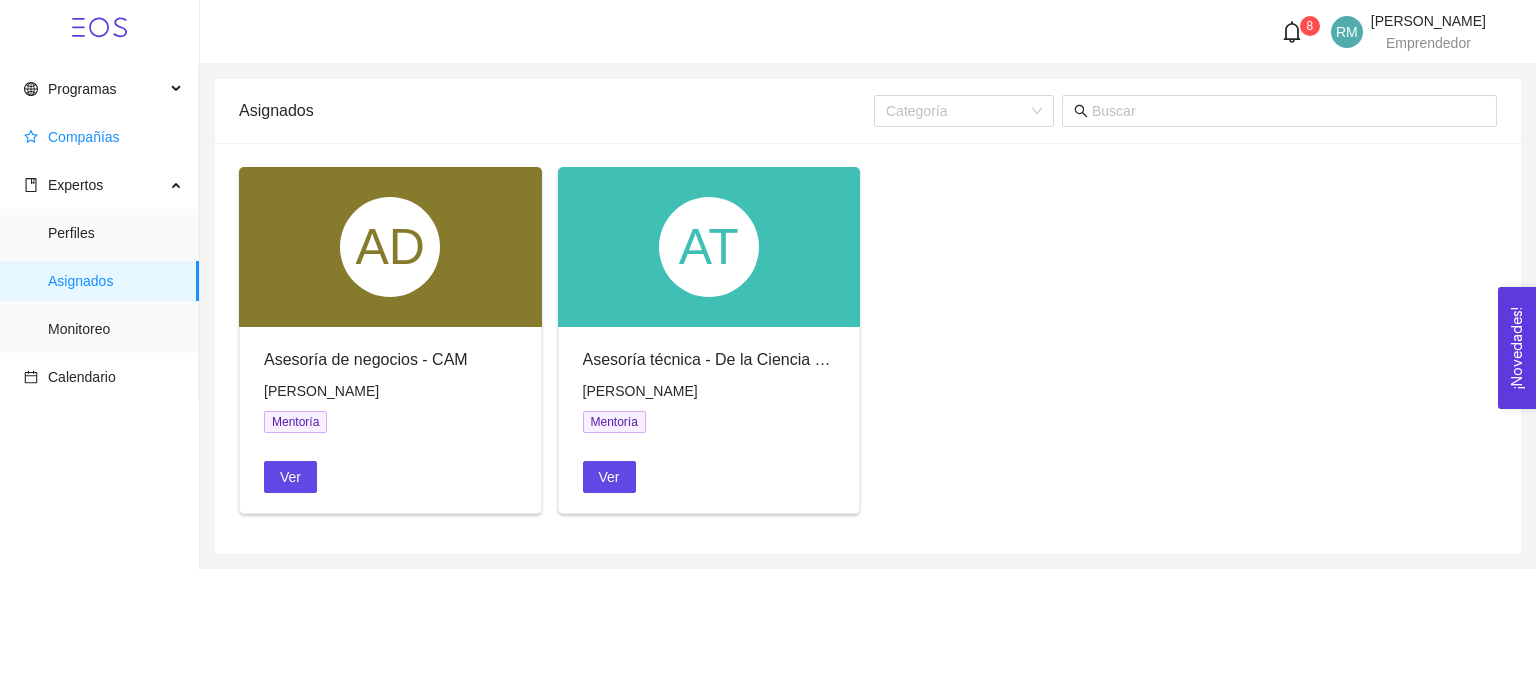 click on "Compañías" at bounding box center [103, 137] 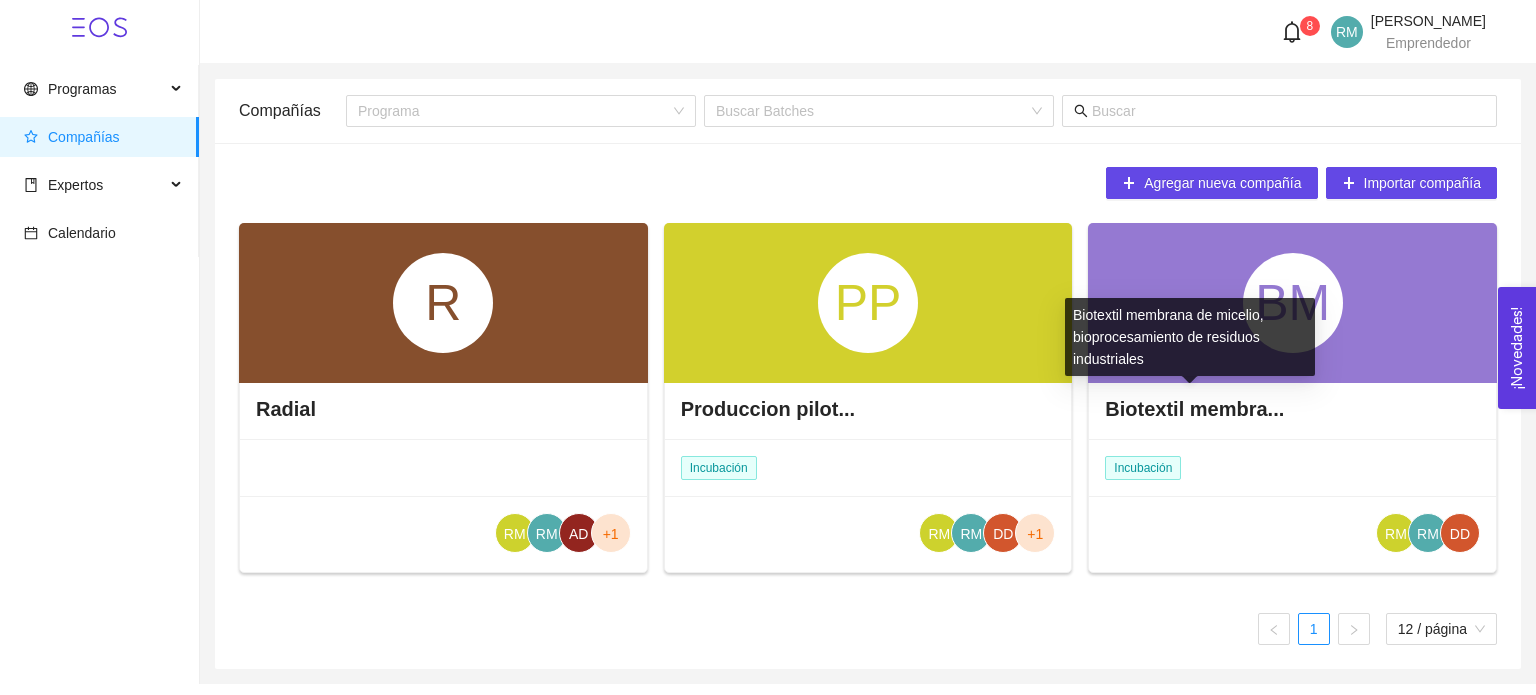 click on "Biotextil membra..." at bounding box center (1194, 409) 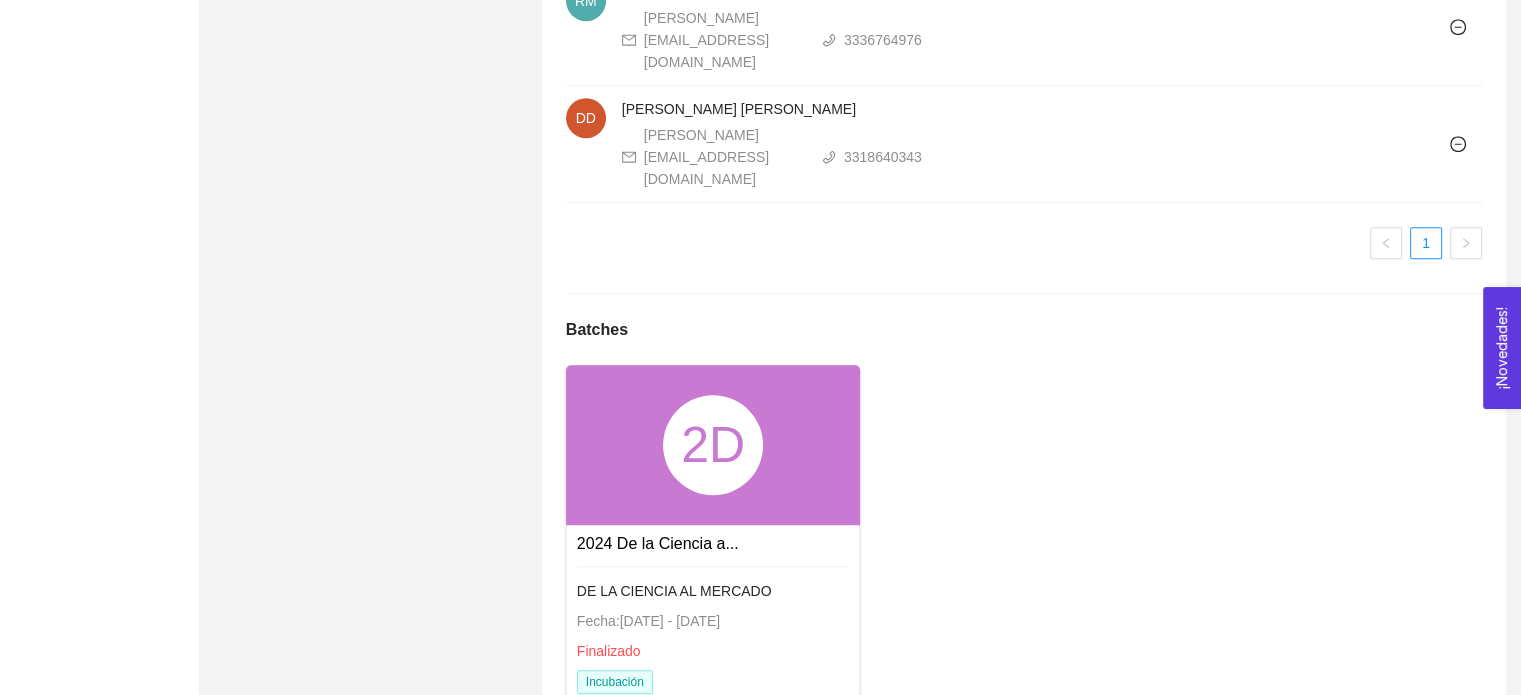 scroll, scrollTop: 1521, scrollLeft: 0, axis: vertical 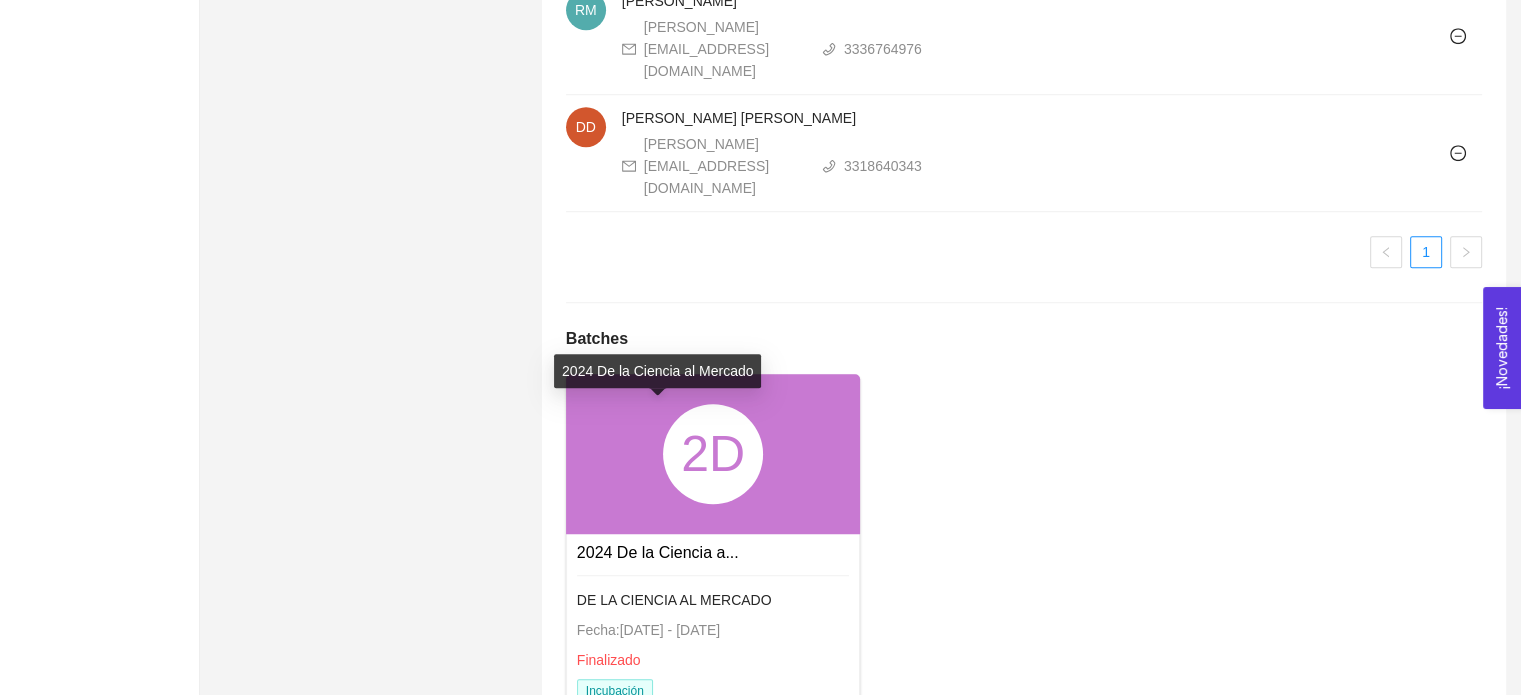 click on "2024 De la Ciencia a..." at bounding box center (658, 552) 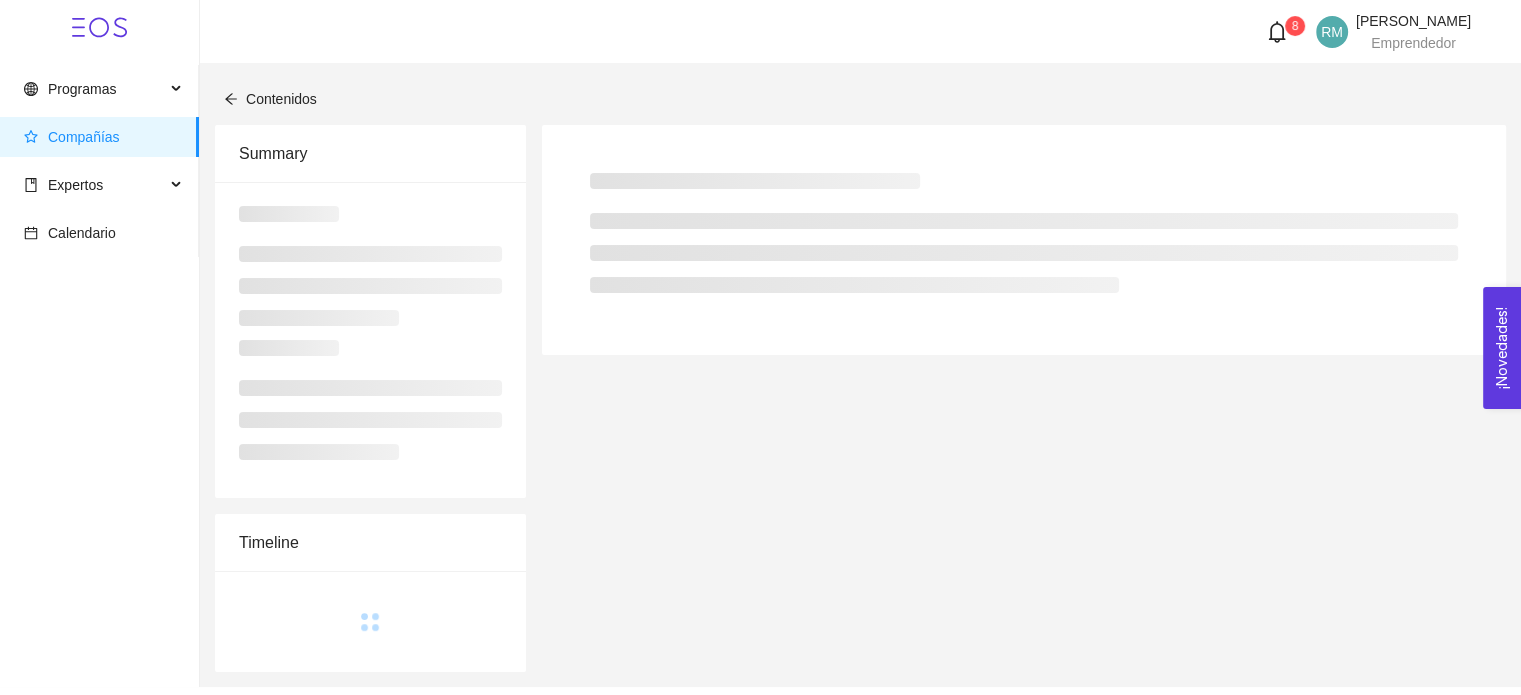 scroll, scrollTop: 0, scrollLeft: 0, axis: both 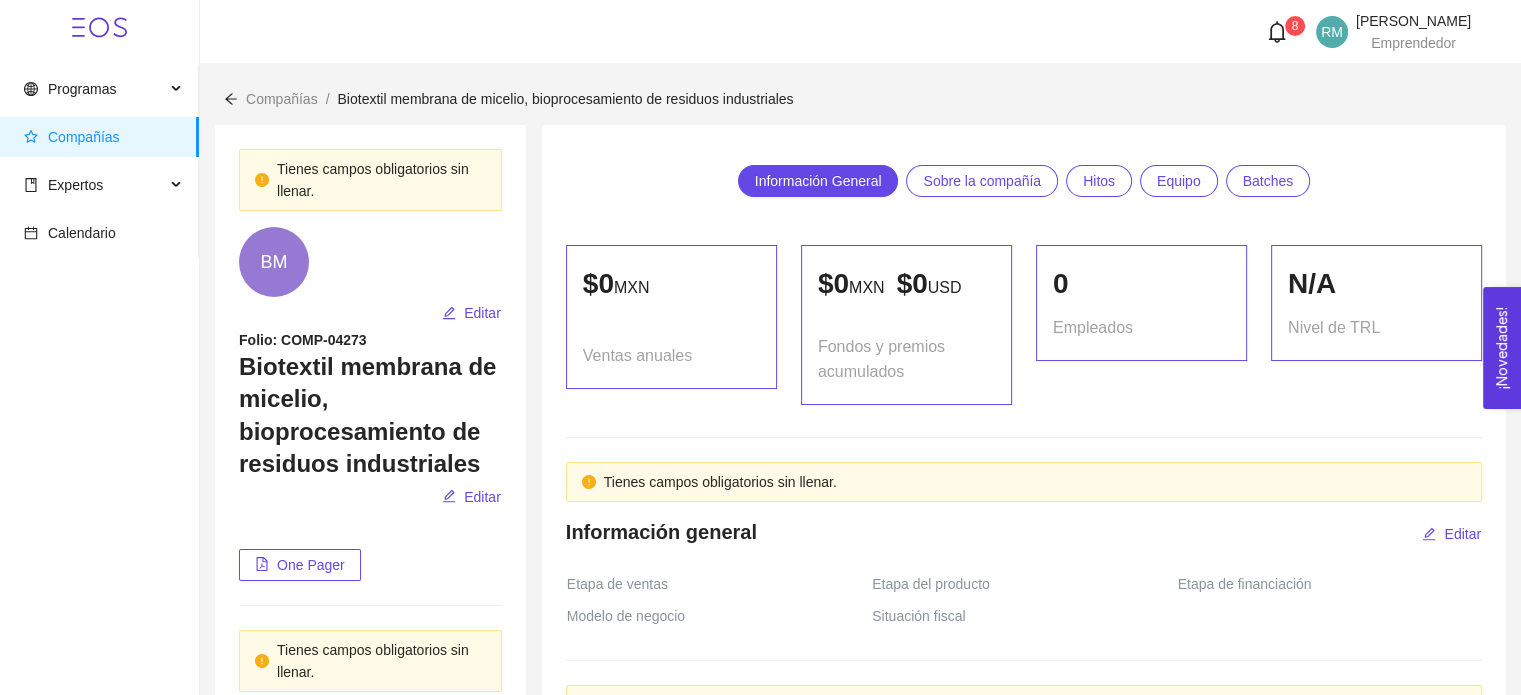 drag, startPoint x: 1269, startPoint y: 39, endPoint x: 1264, endPoint y: 23, distance: 16.763054 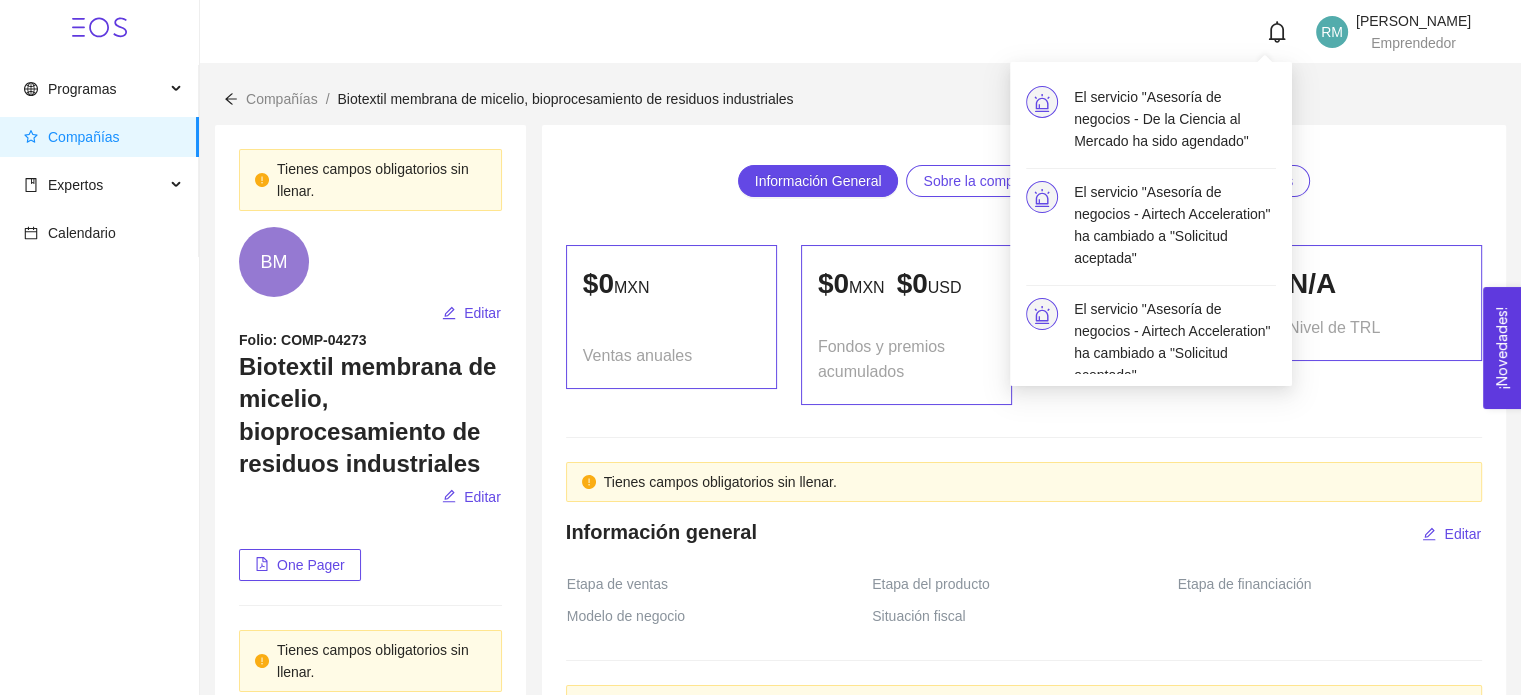 click on "El servicio "Asesoría de negocios - De la Ciencia al Mercado ha sido agendado"" at bounding box center [1175, 121] 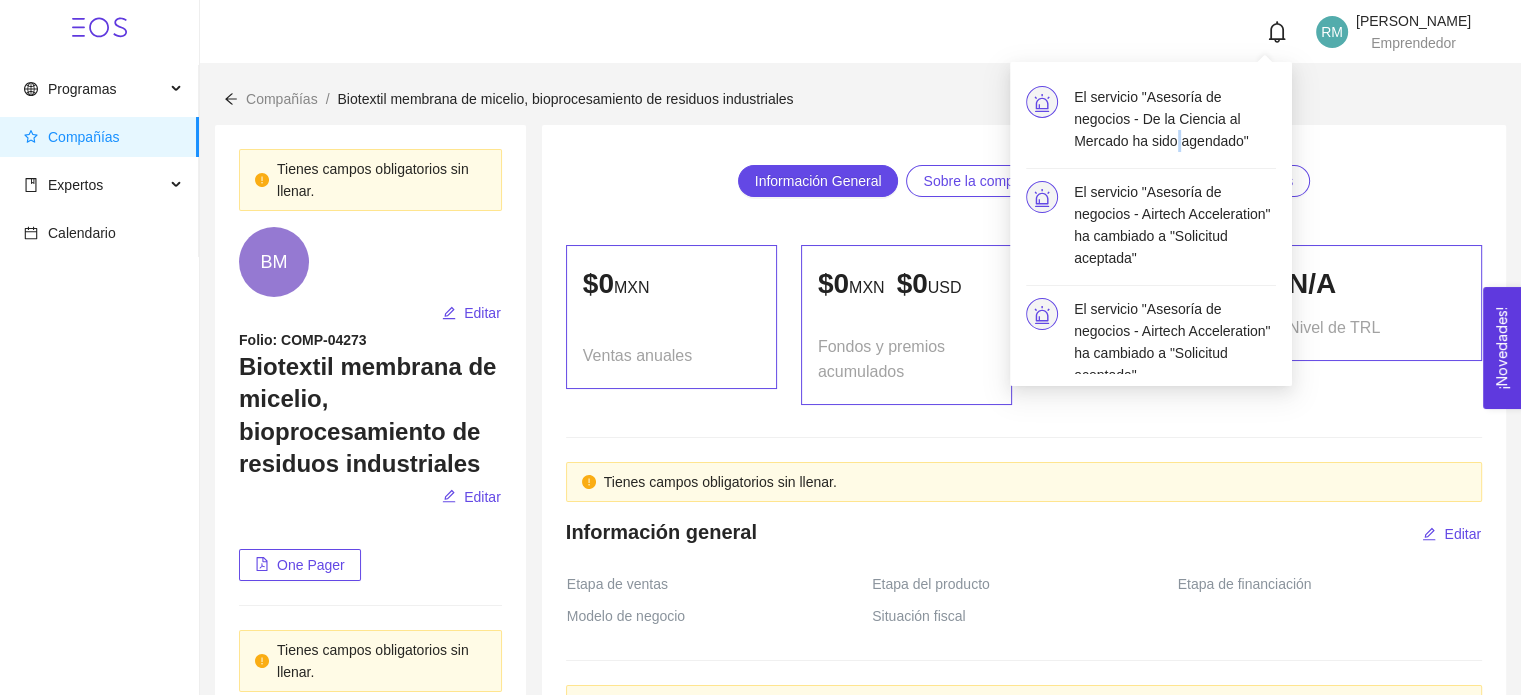 click on "El servicio "Asesoría de negocios - De la Ciencia al Mercado ha sido agendado"" at bounding box center [1175, 119] 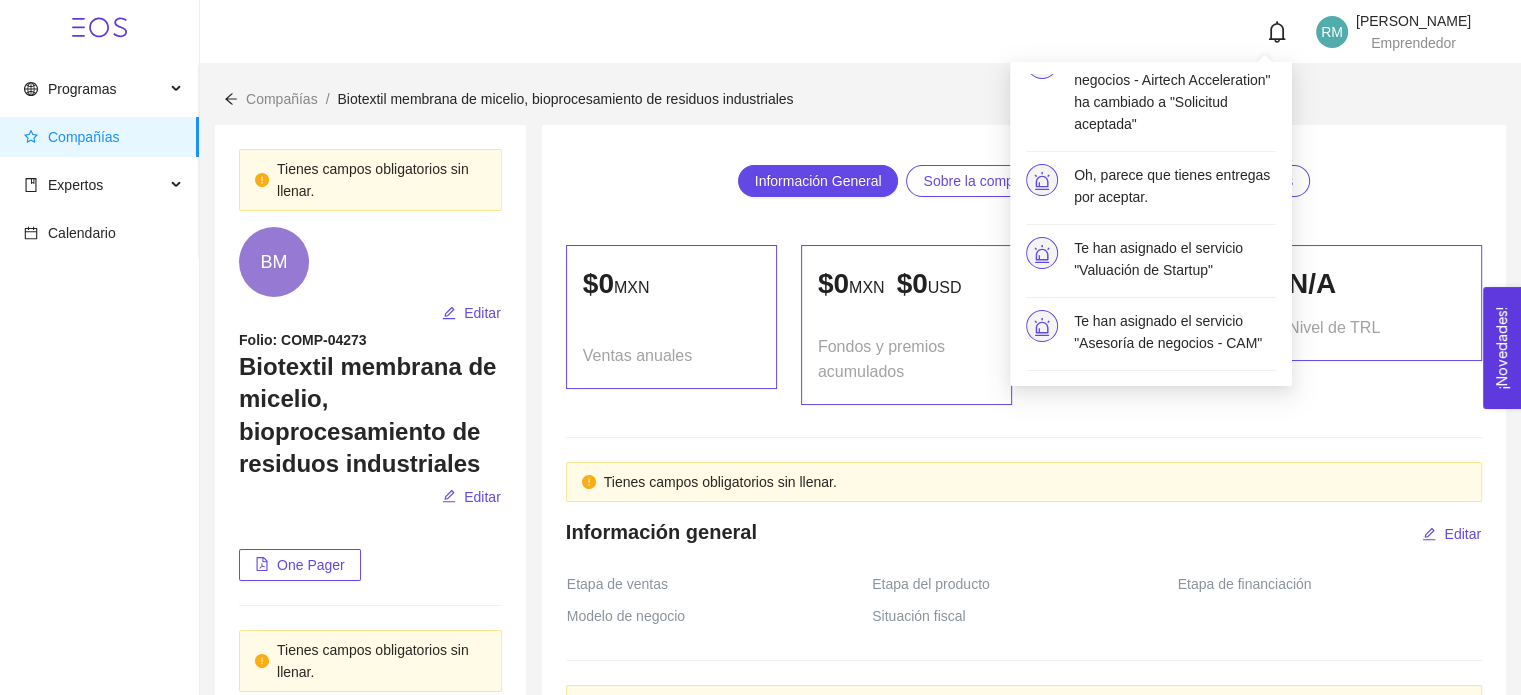 scroll, scrollTop: 454, scrollLeft: 0, axis: vertical 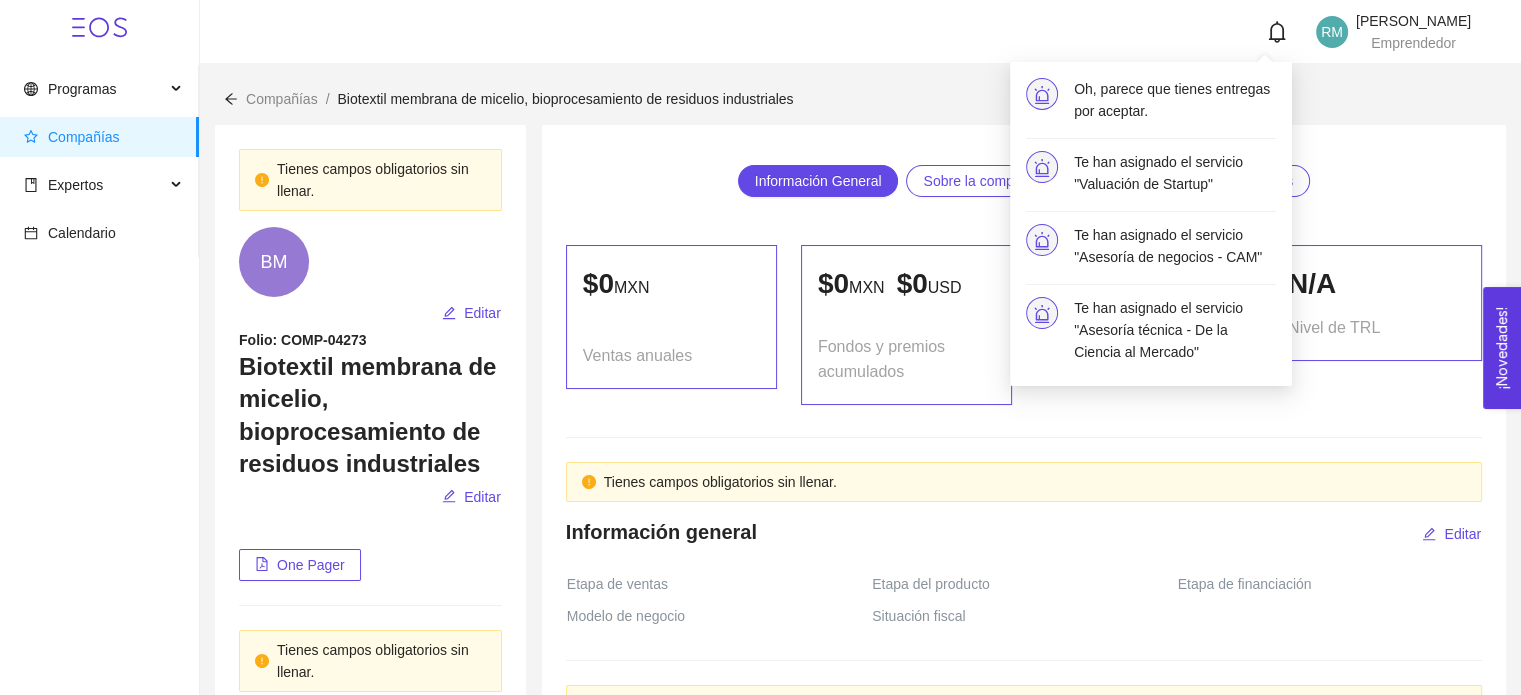 click on "Te han asignado el servicio "Valuación de Startup"" at bounding box center (1175, 173) 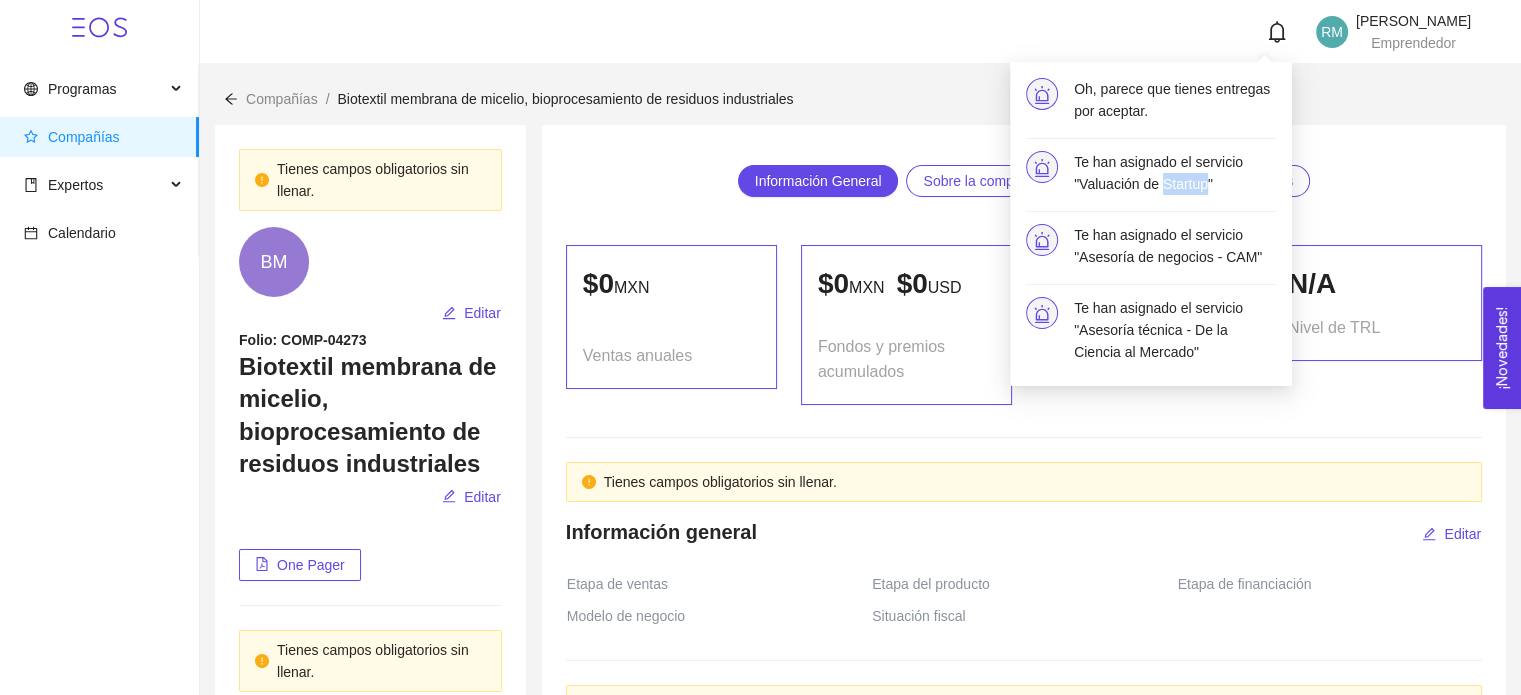 click on "Te han asignado el servicio "Valuación de Startup"" at bounding box center [1175, 173] 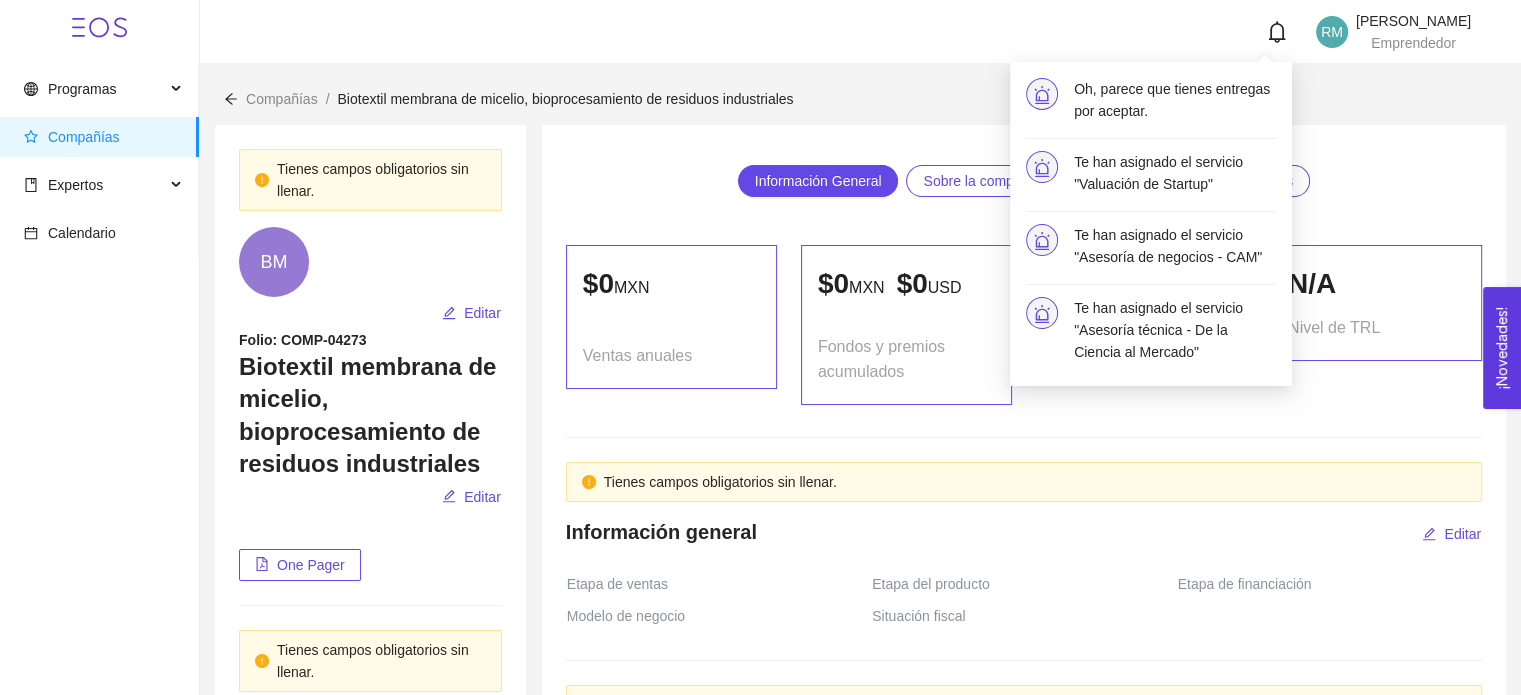click at bounding box center (1042, 167) 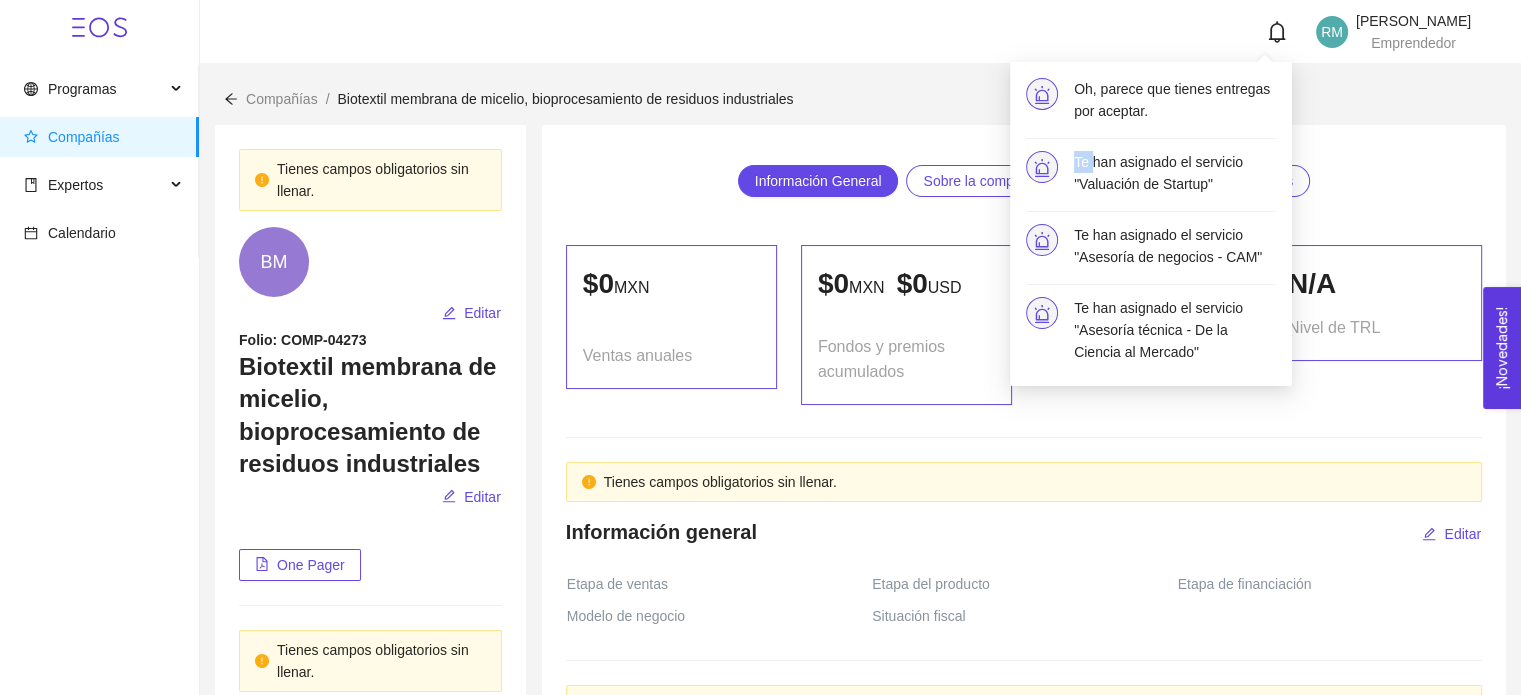 click at bounding box center (1042, 167) 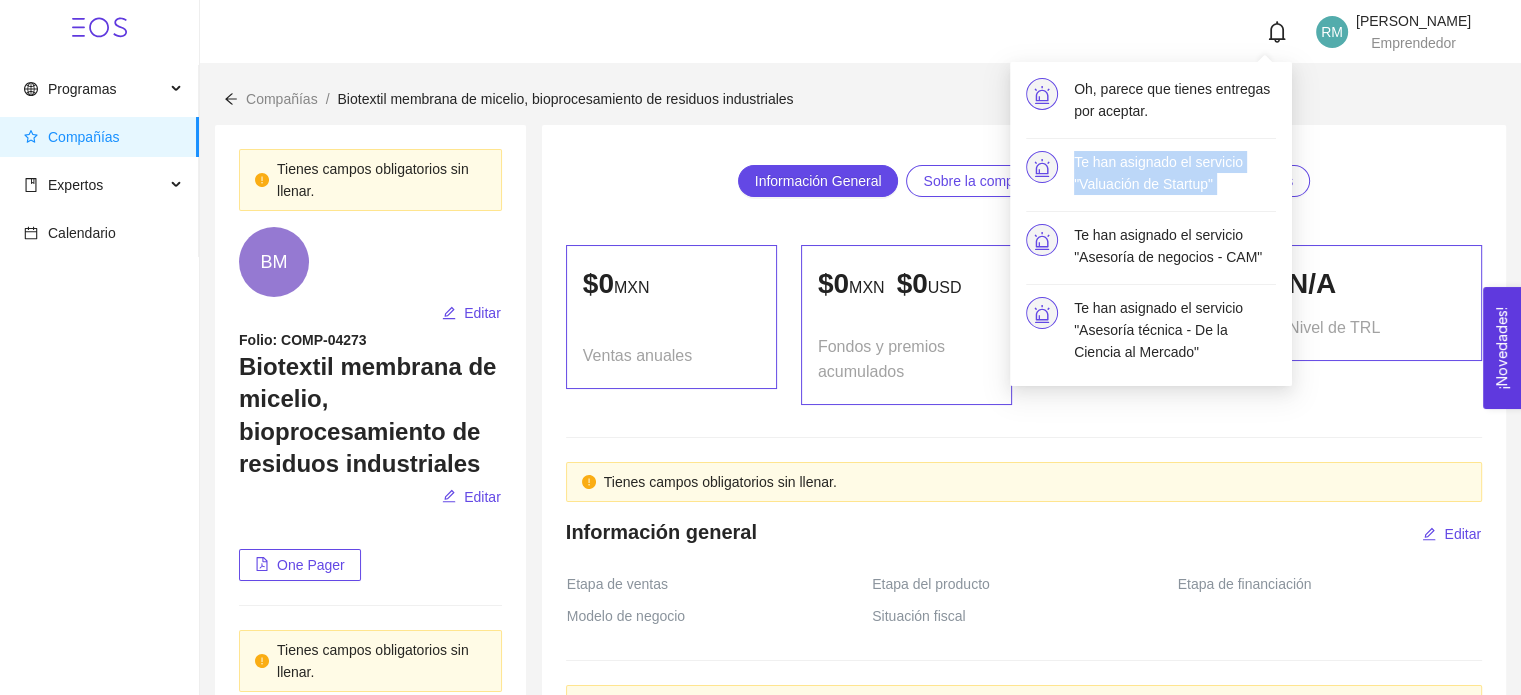 click at bounding box center [1042, 167] 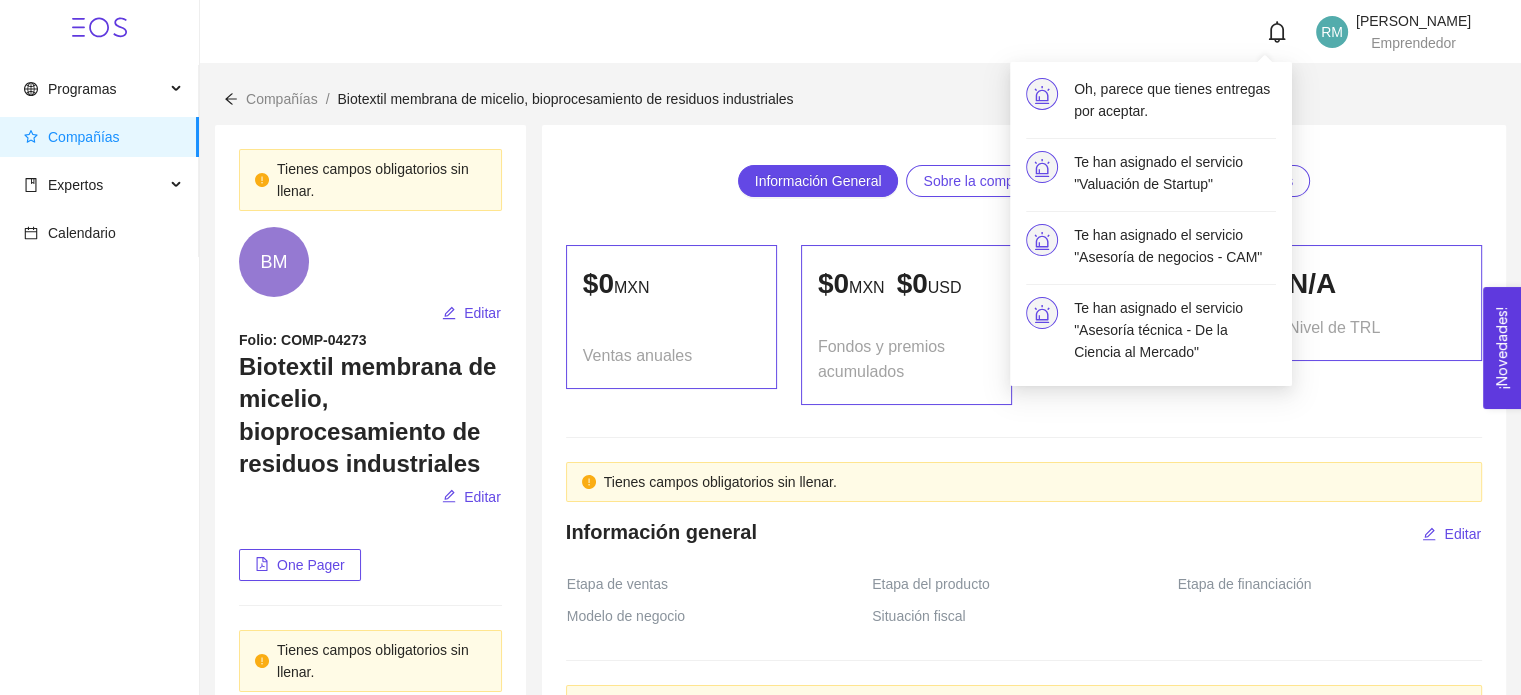 click on "$ 0  MXN  $ 0  USD Fondos y premios acumulados" at bounding box center (906, 325) 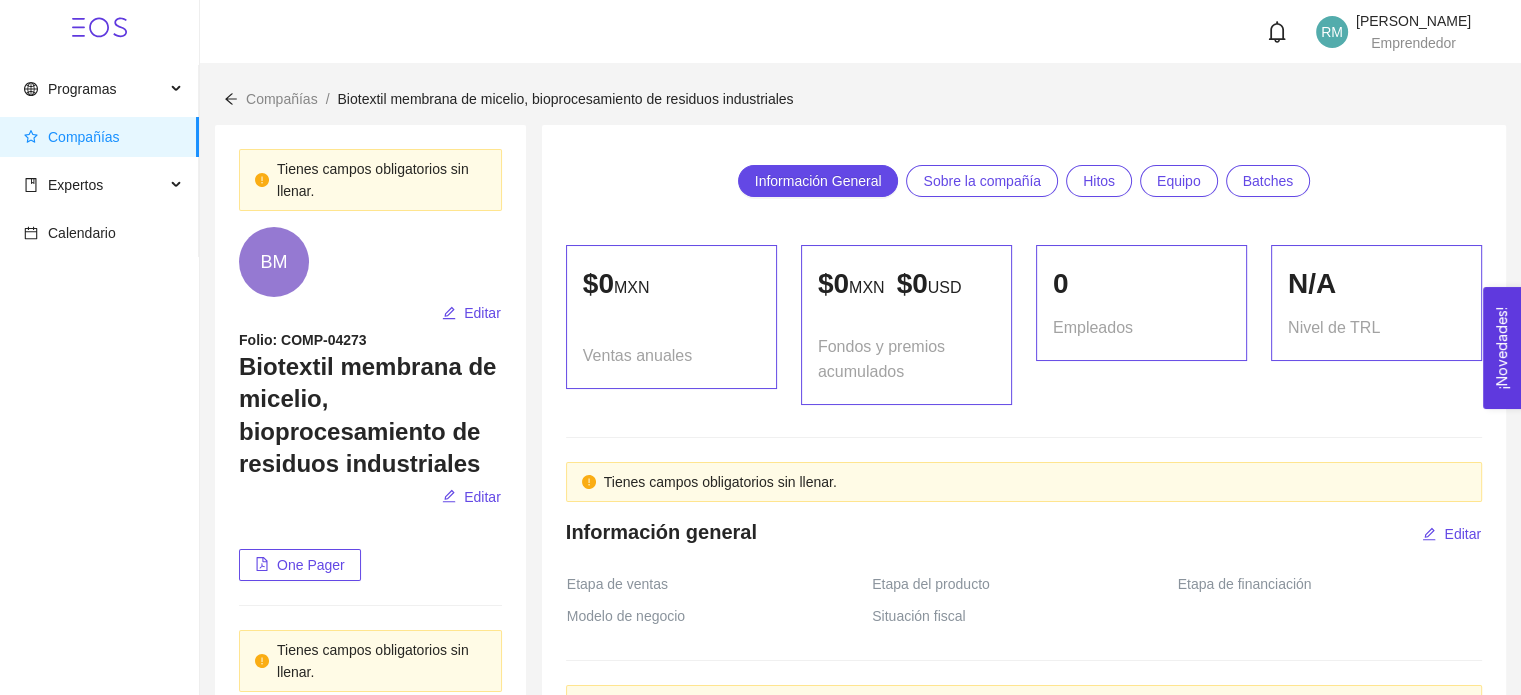 click on "Sobre la compañía" at bounding box center [982, 181] 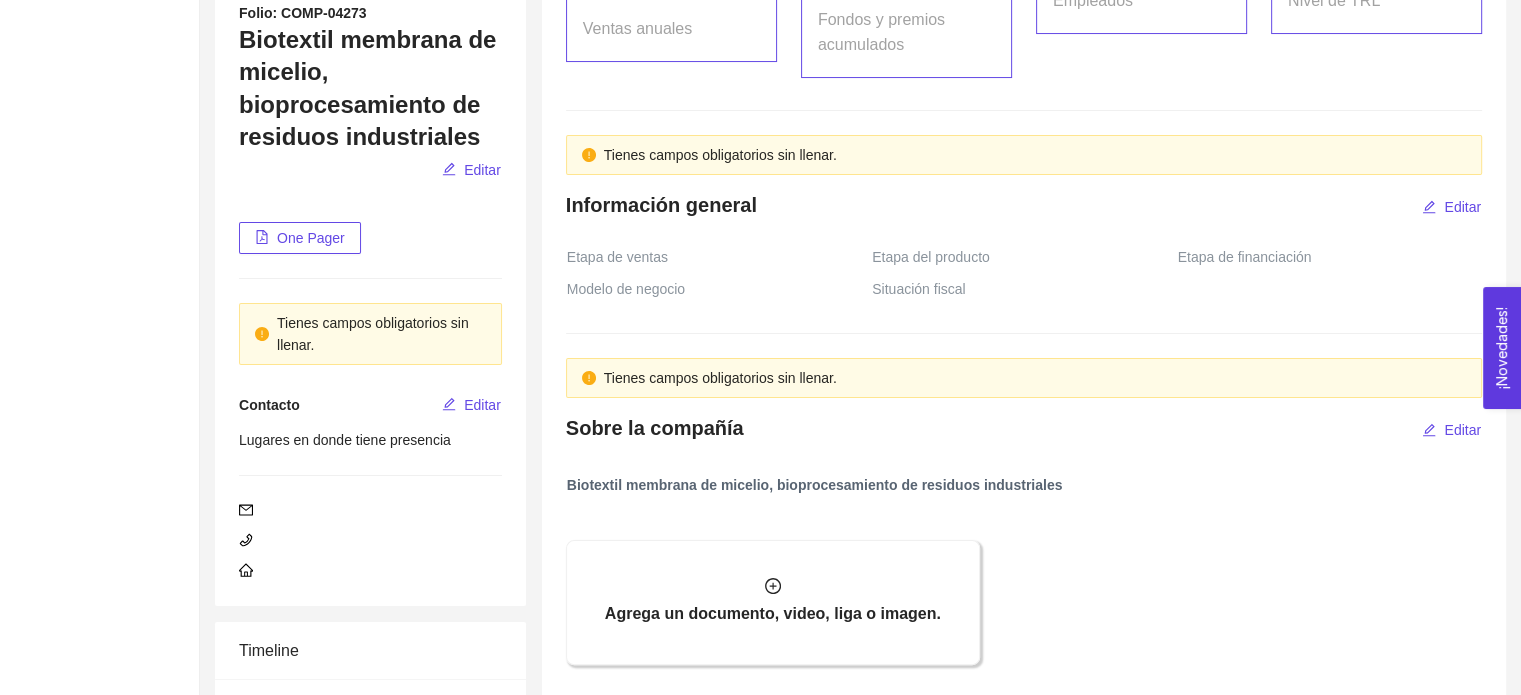 scroll, scrollTop: 0, scrollLeft: 0, axis: both 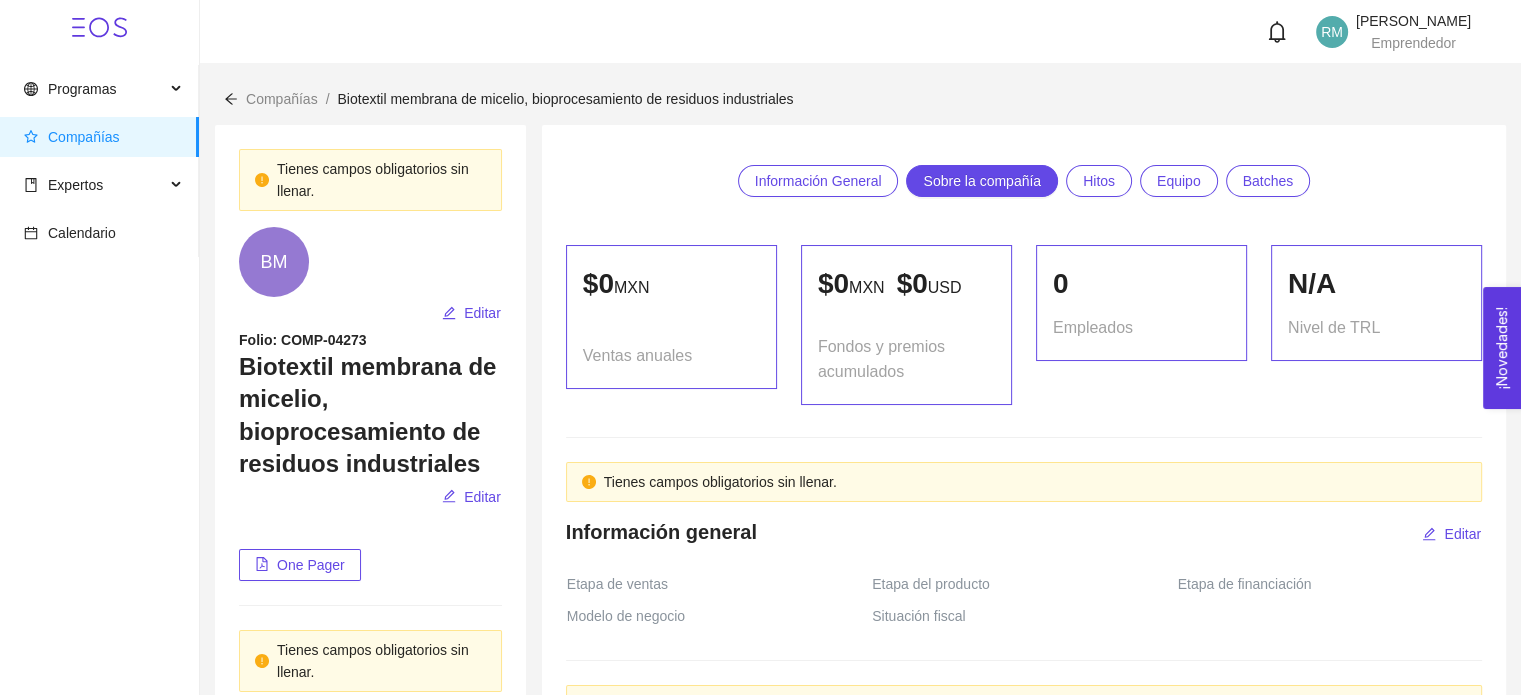 click on "Compañías" at bounding box center (103, 137) 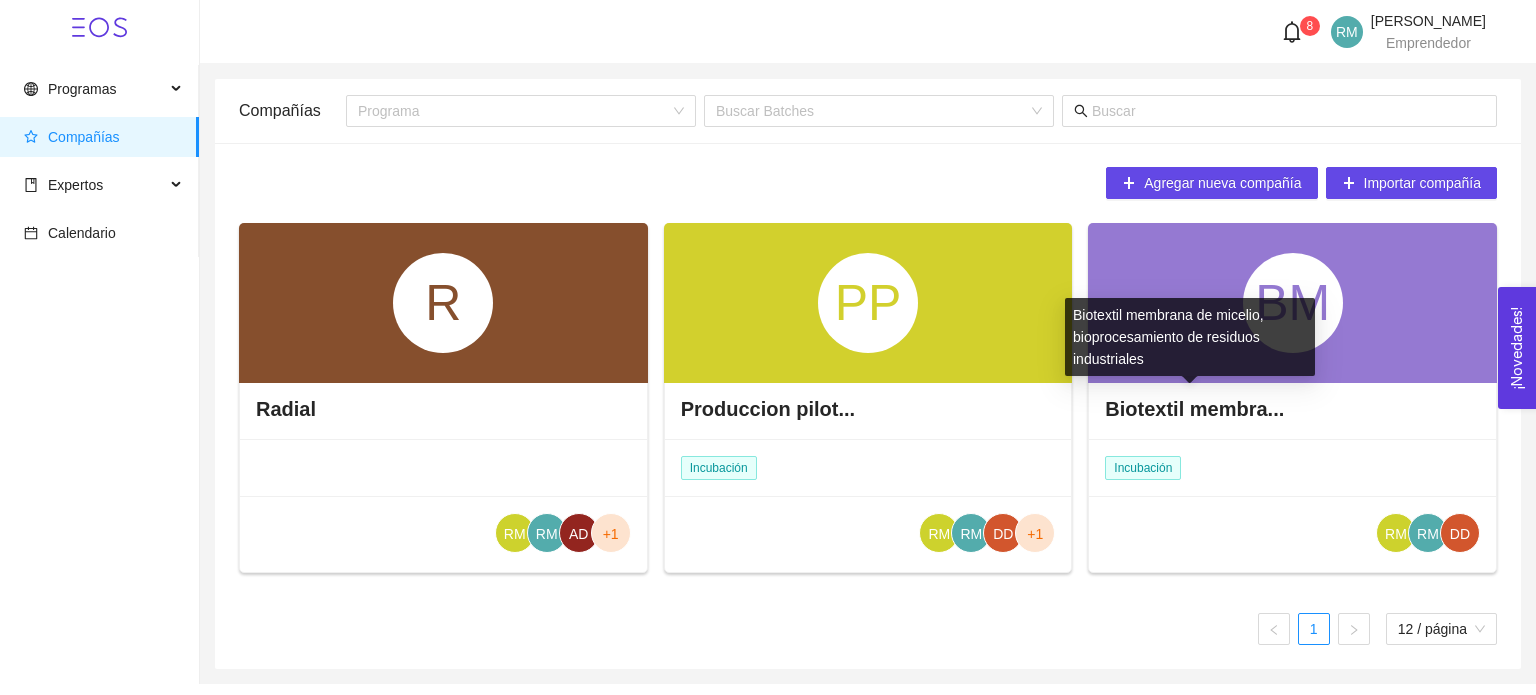 click on "Biotextil membra..." at bounding box center [1194, 409] 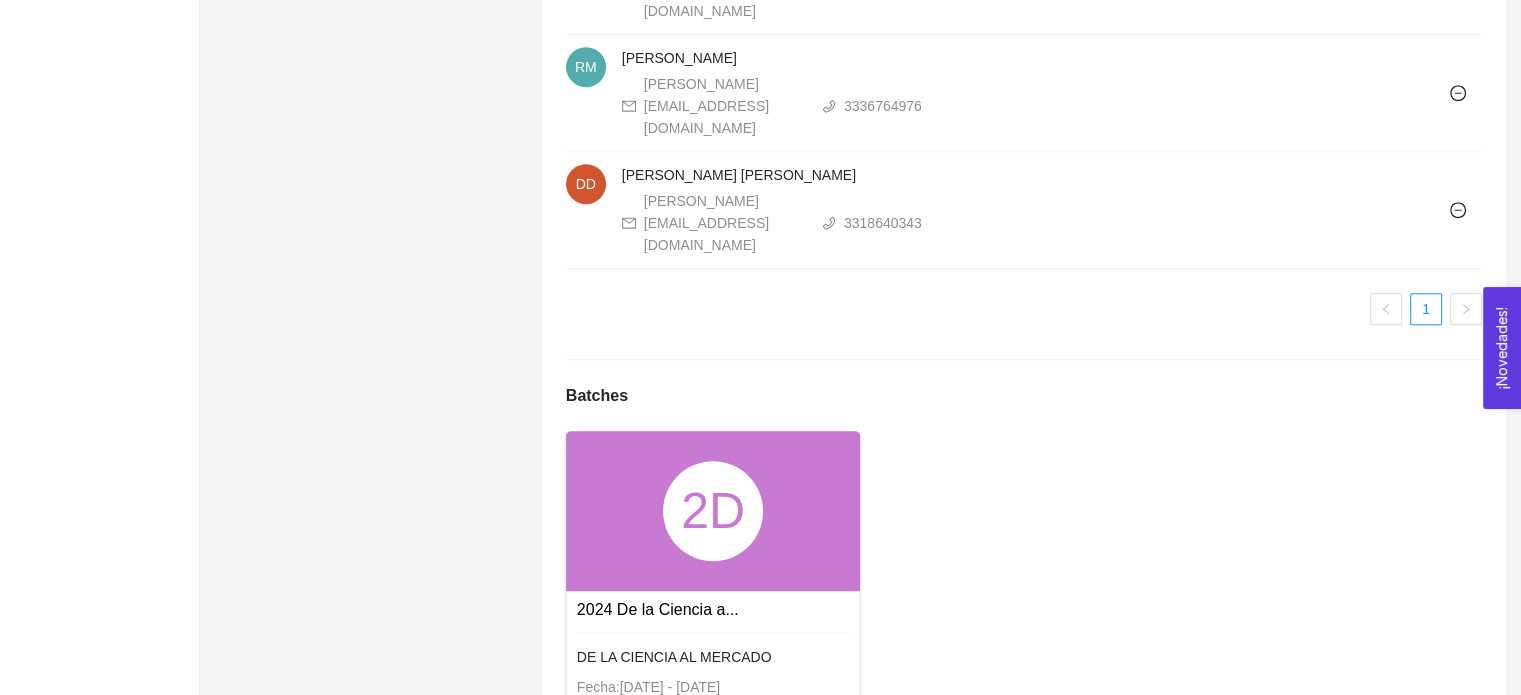 scroll, scrollTop: 1530, scrollLeft: 0, axis: vertical 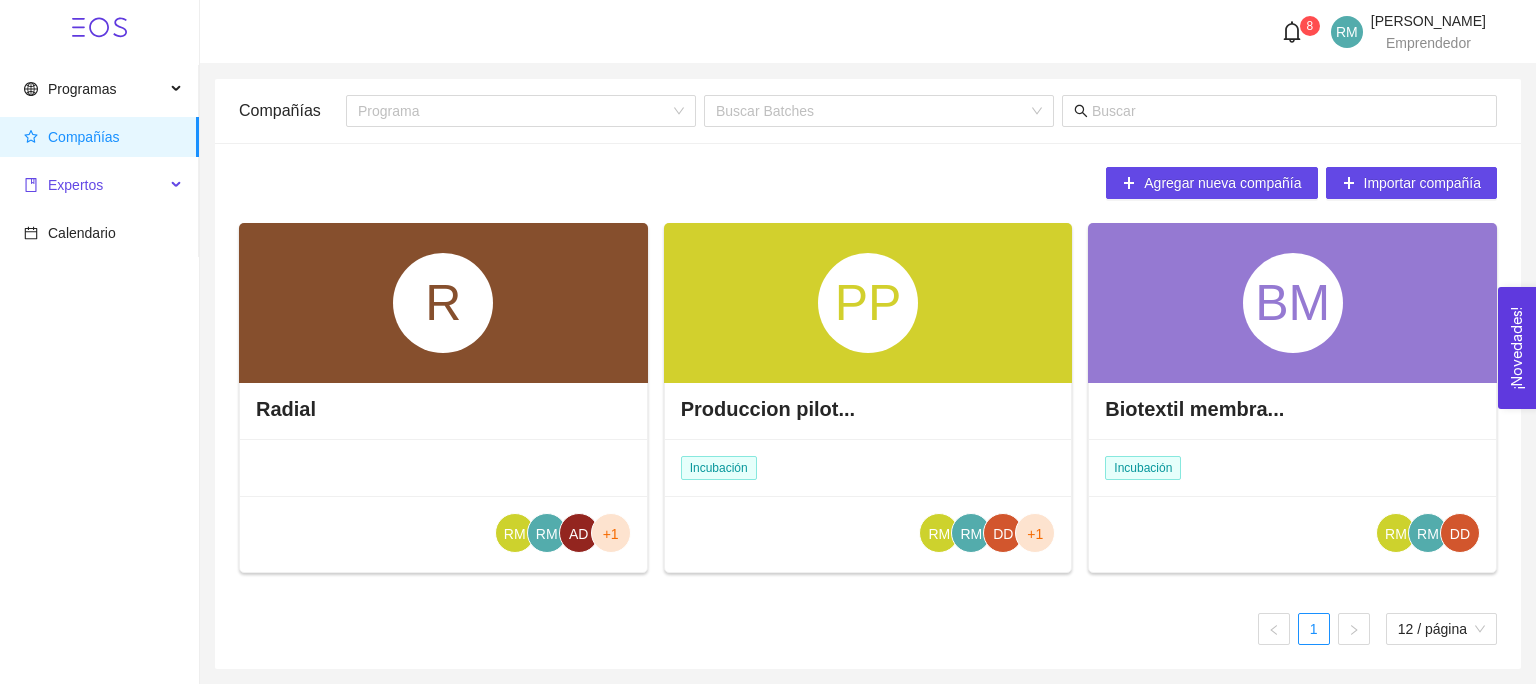 click on "Expertos" at bounding box center (75, 185) 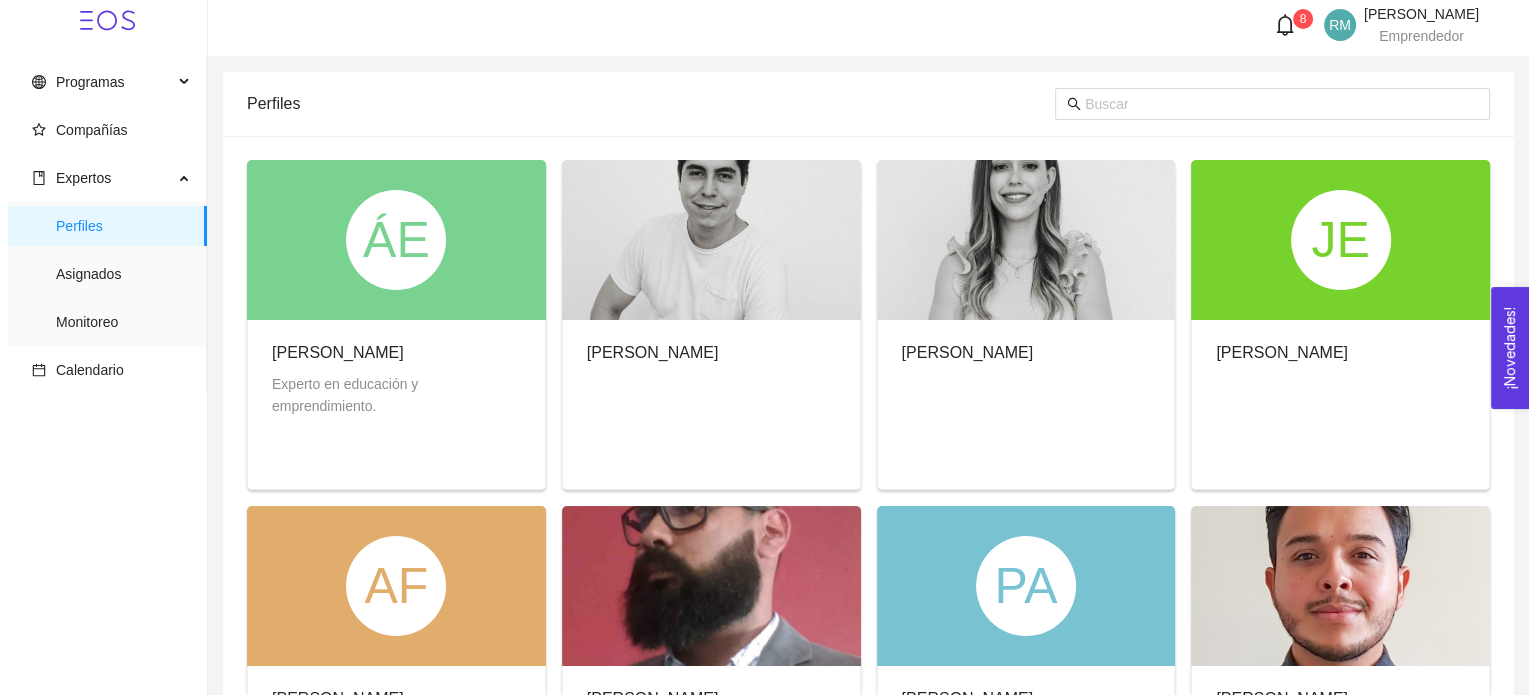 scroll, scrollTop: 0, scrollLeft: 0, axis: both 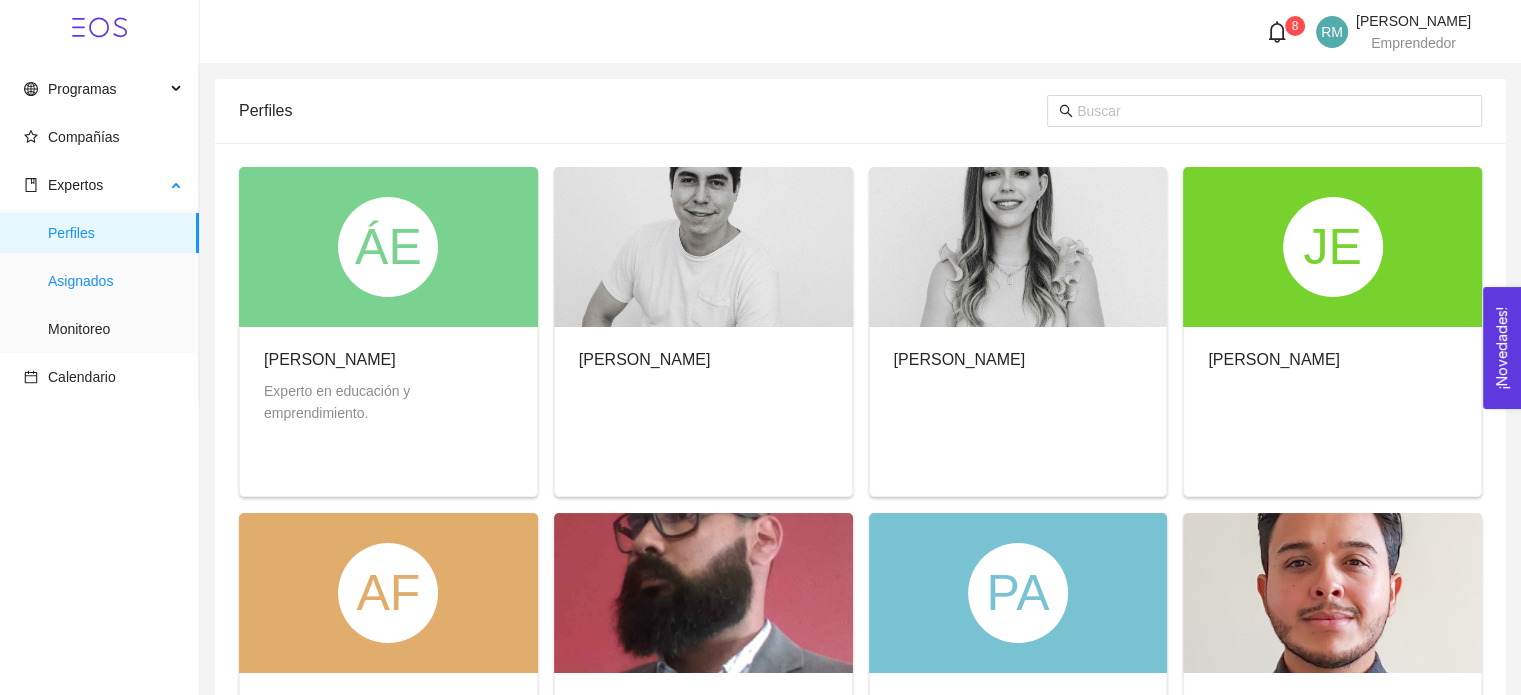 click on "Asignados" at bounding box center [115, 281] 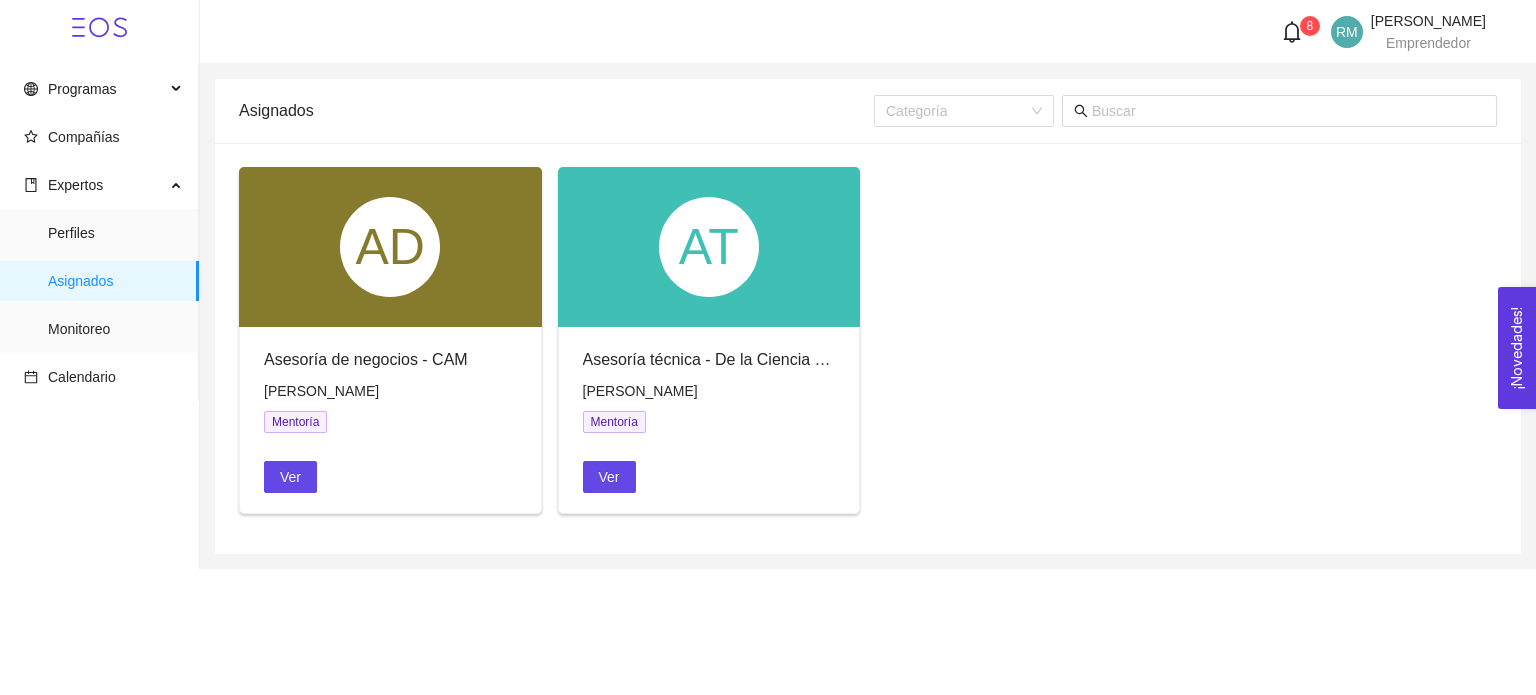click on "Asesoría de negocios - CAM [PERSON_NAME] Ver" at bounding box center (390, 420) 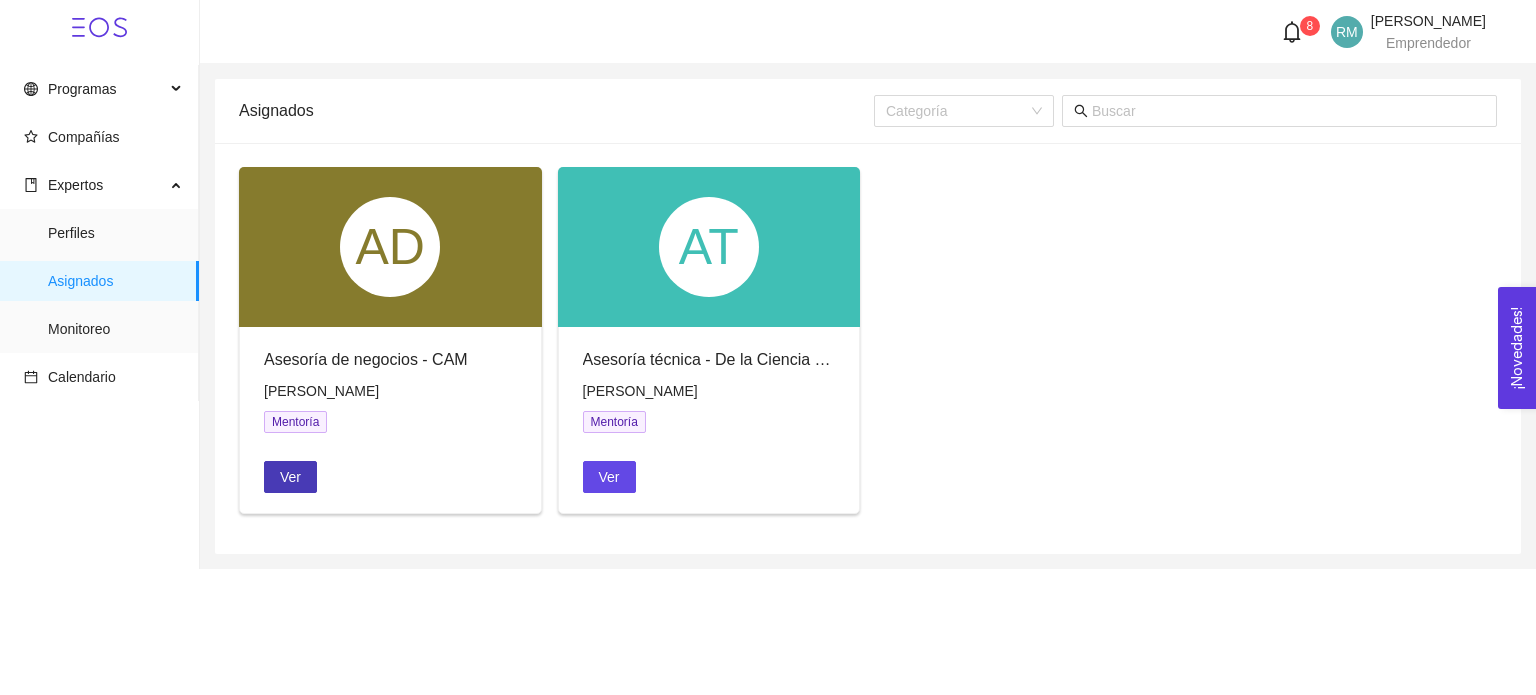 click on "Ver" at bounding box center (290, 477) 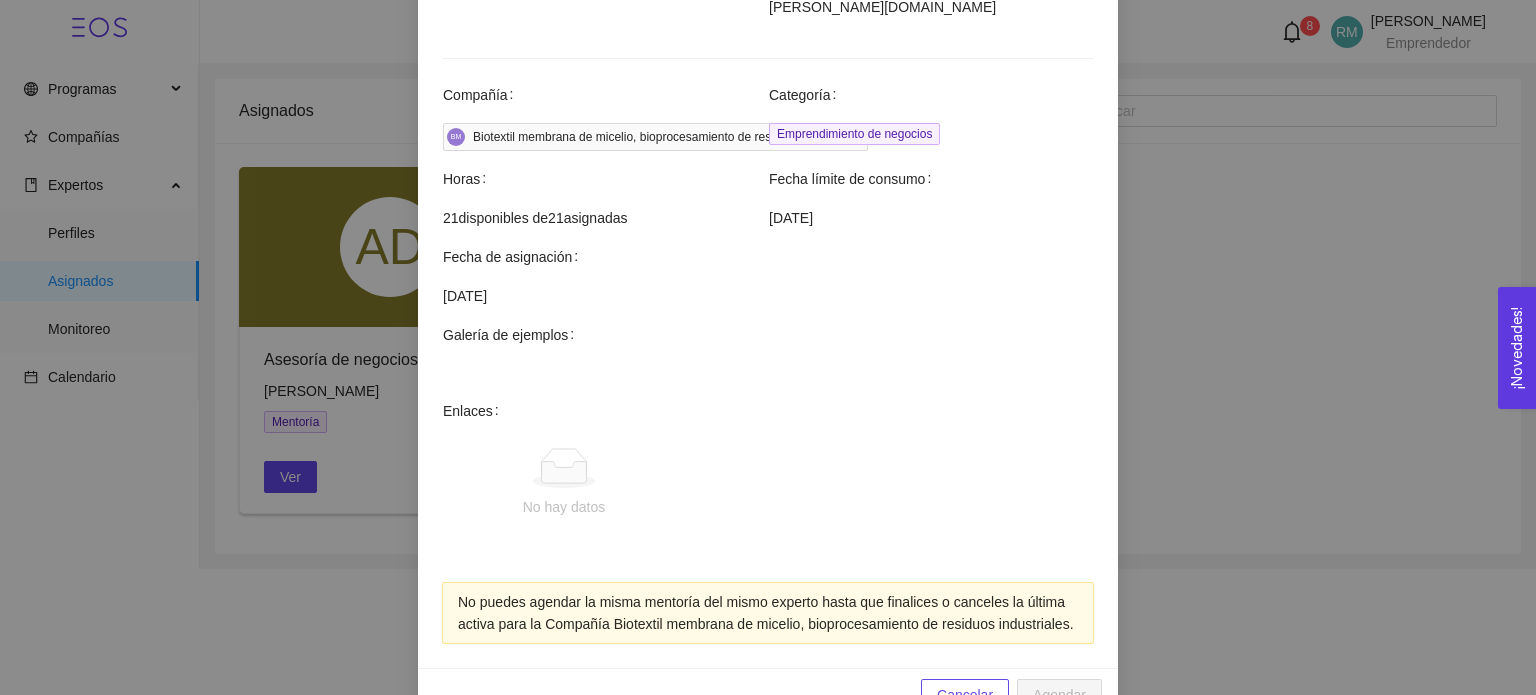scroll, scrollTop: 589, scrollLeft: 0, axis: vertical 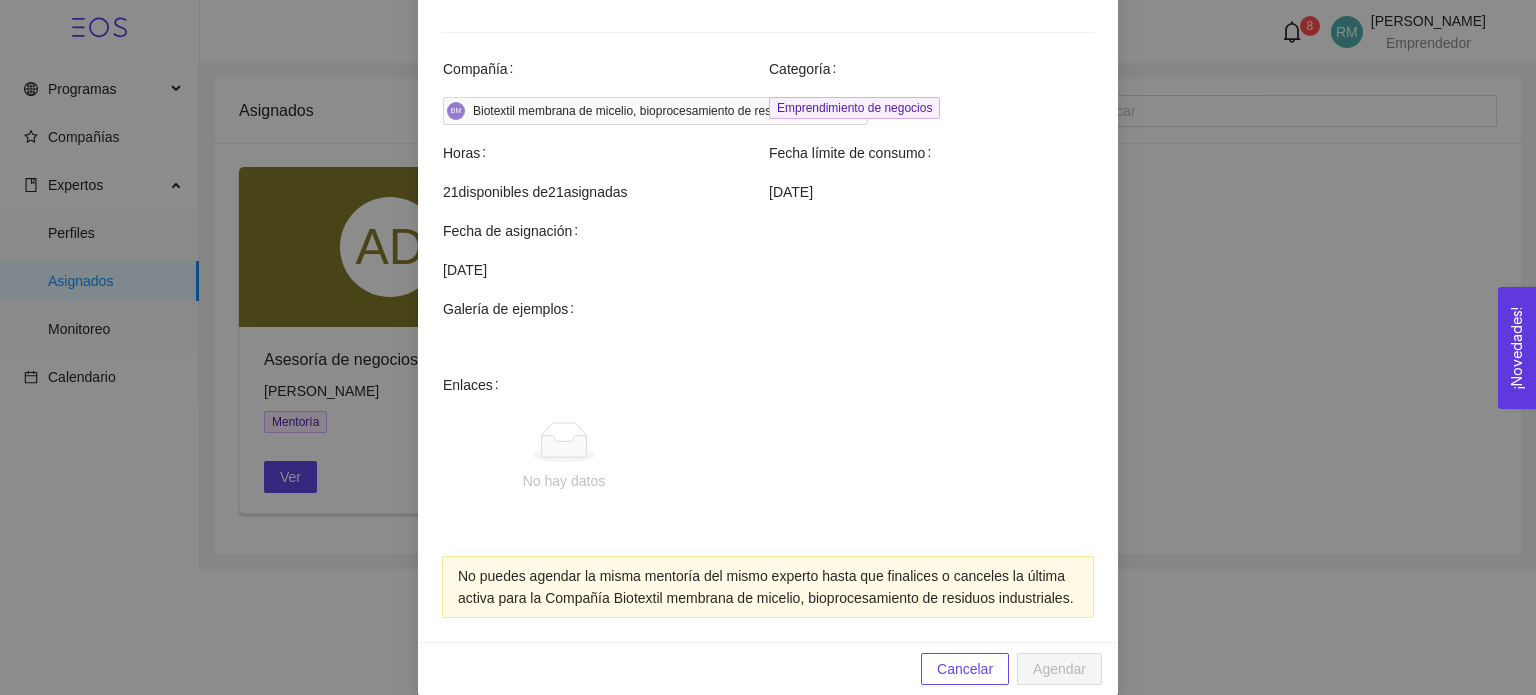 click on "No hay datos" at bounding box center [800, 457] 